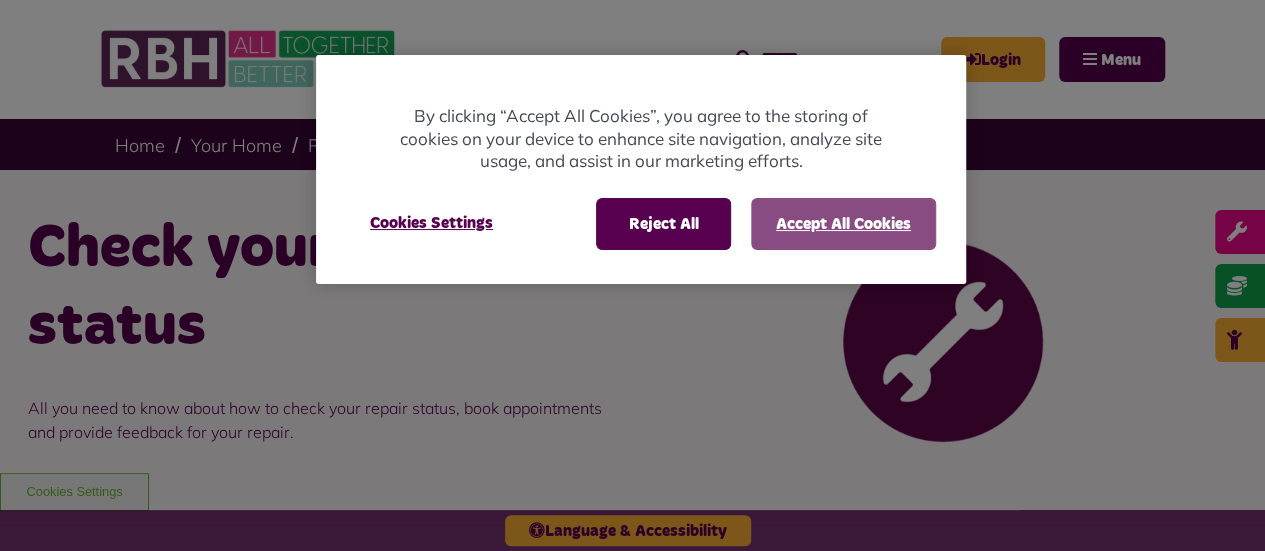scroll, scrollTop: 0, scrollLeft: 0, axis: both 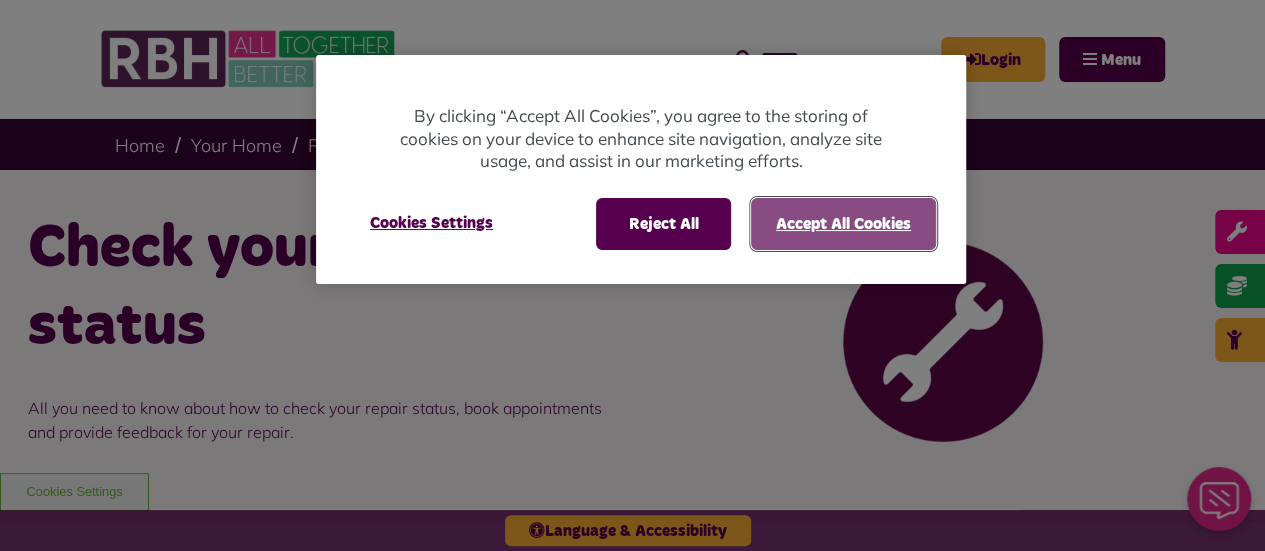 click on "Accept All Cookies" at bounding box center [843, 224] 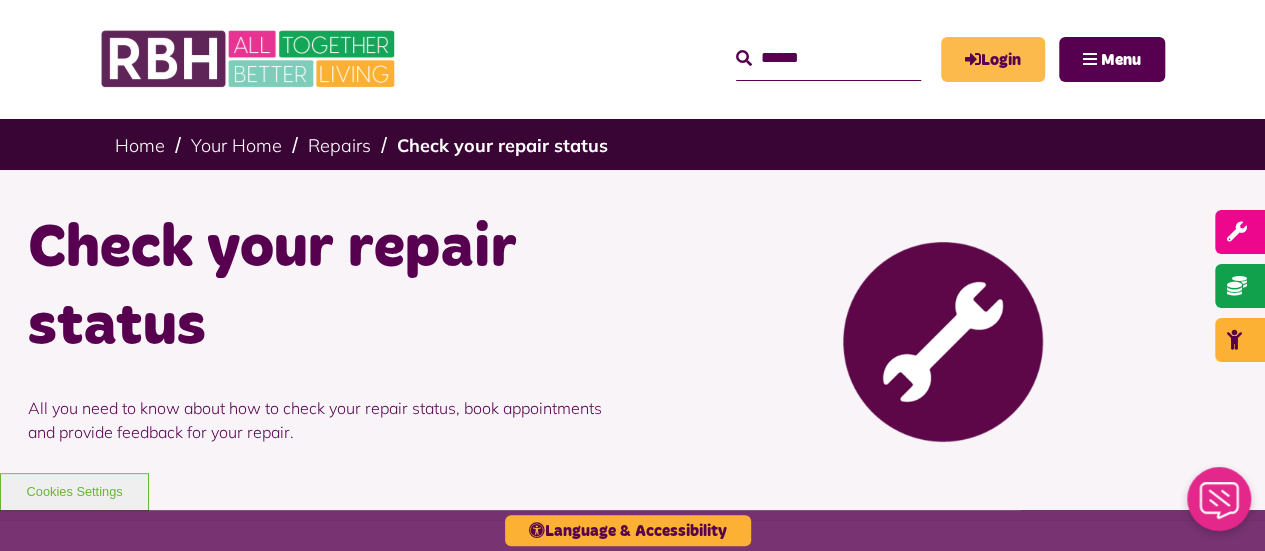 click at bounding box center (0, 0) 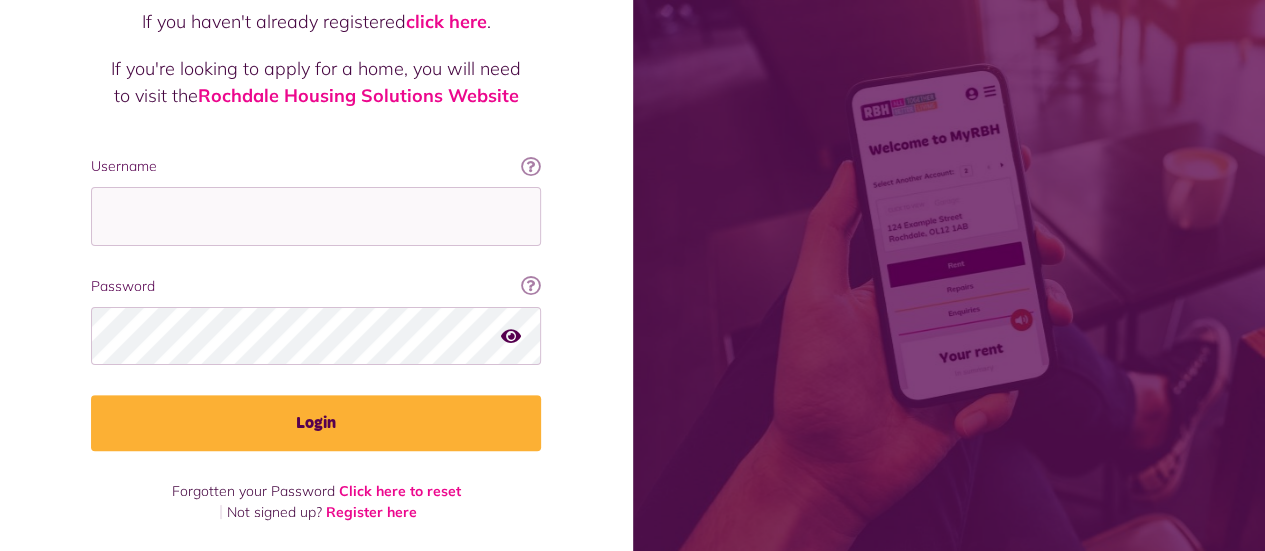 scroll, scrollTop: 216, scrollLeft: 0, axis: vertical 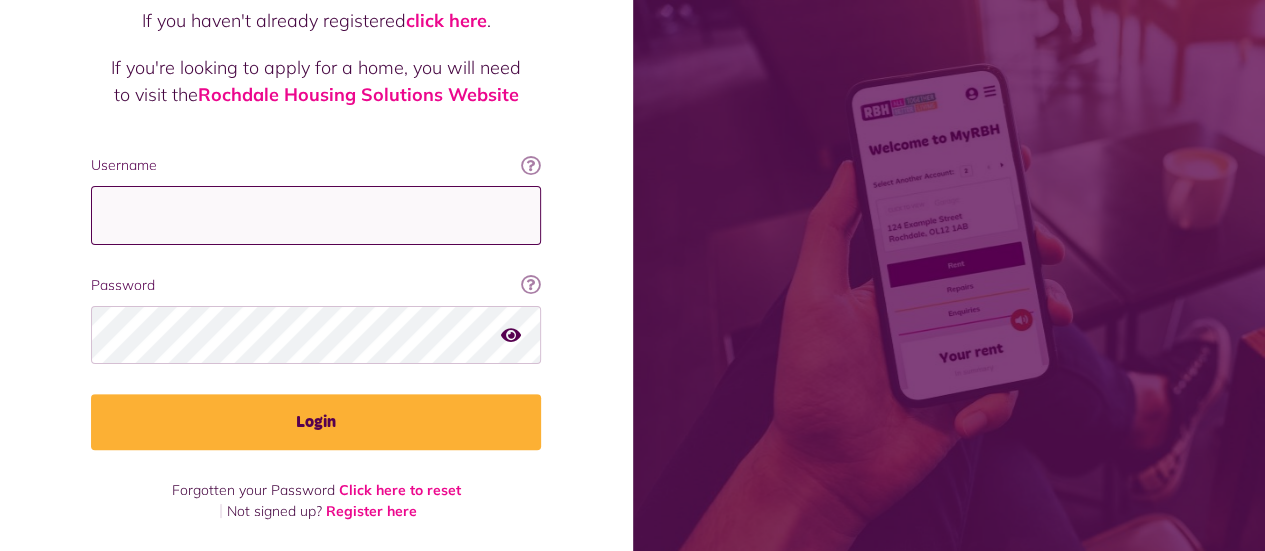 type on "**********" 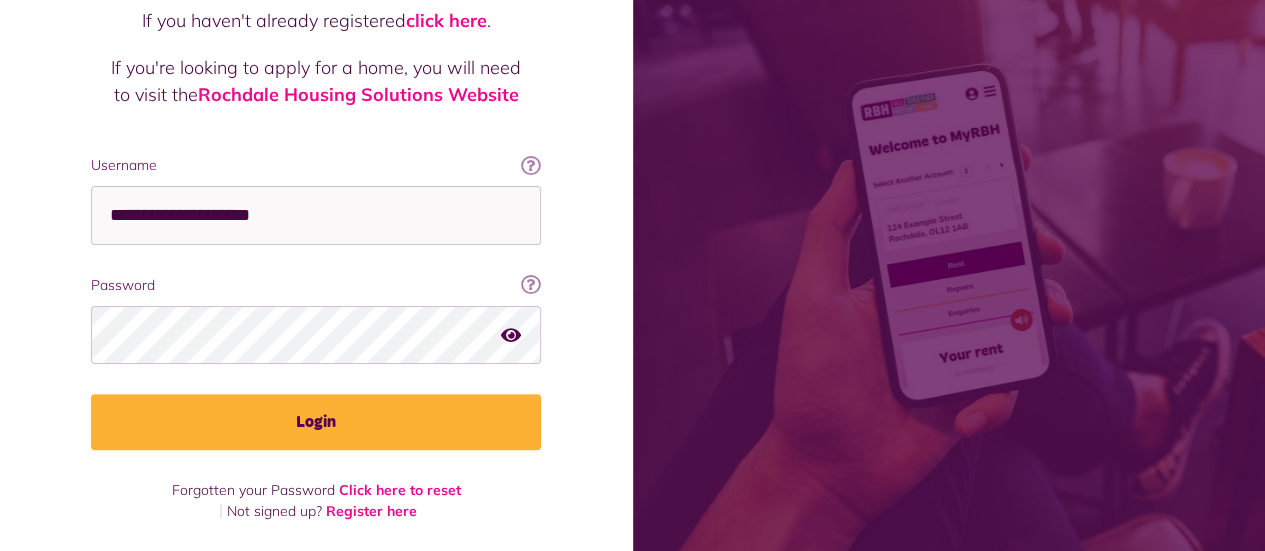 click at bounding box center (511, 334) 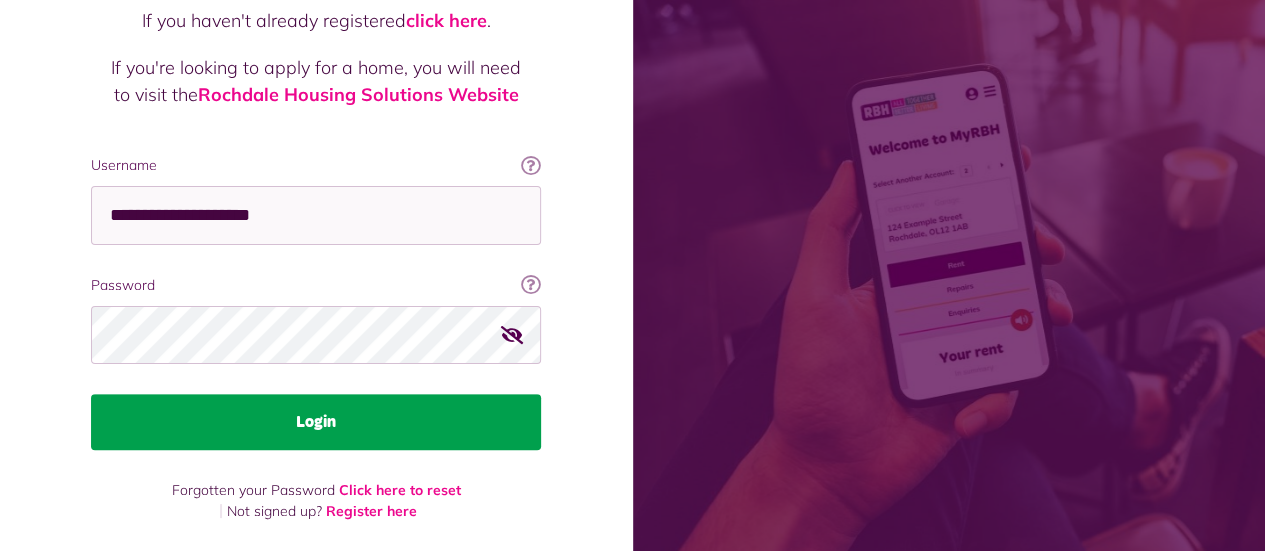 click on "Login" at bounding box center [316, 422] 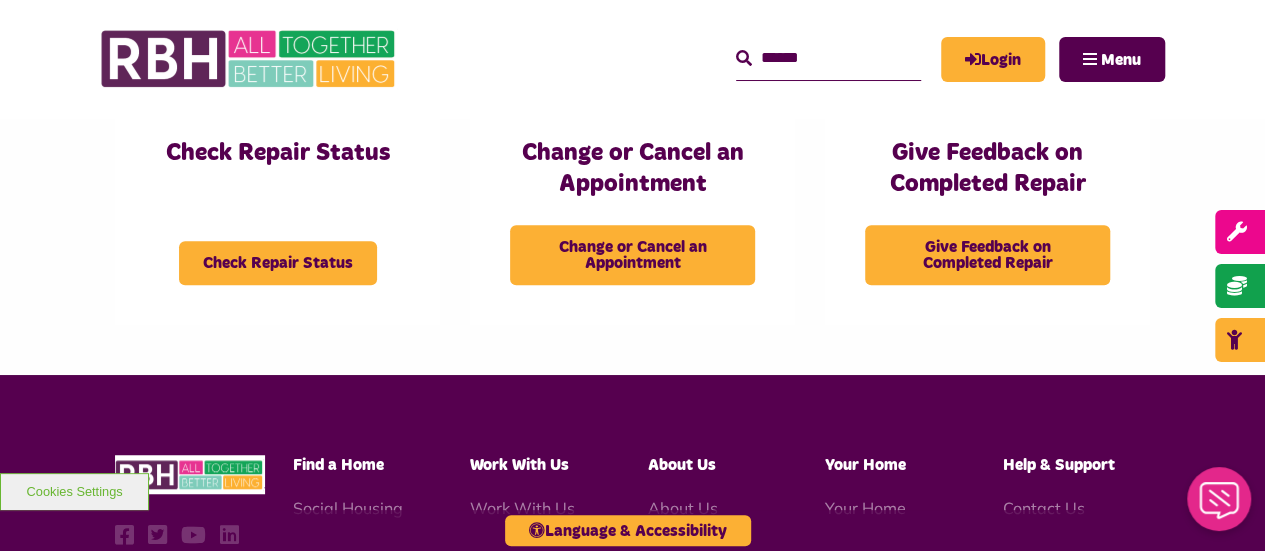 scroll, scrollTop: 510, scrollLeft: 0, axis: vertical 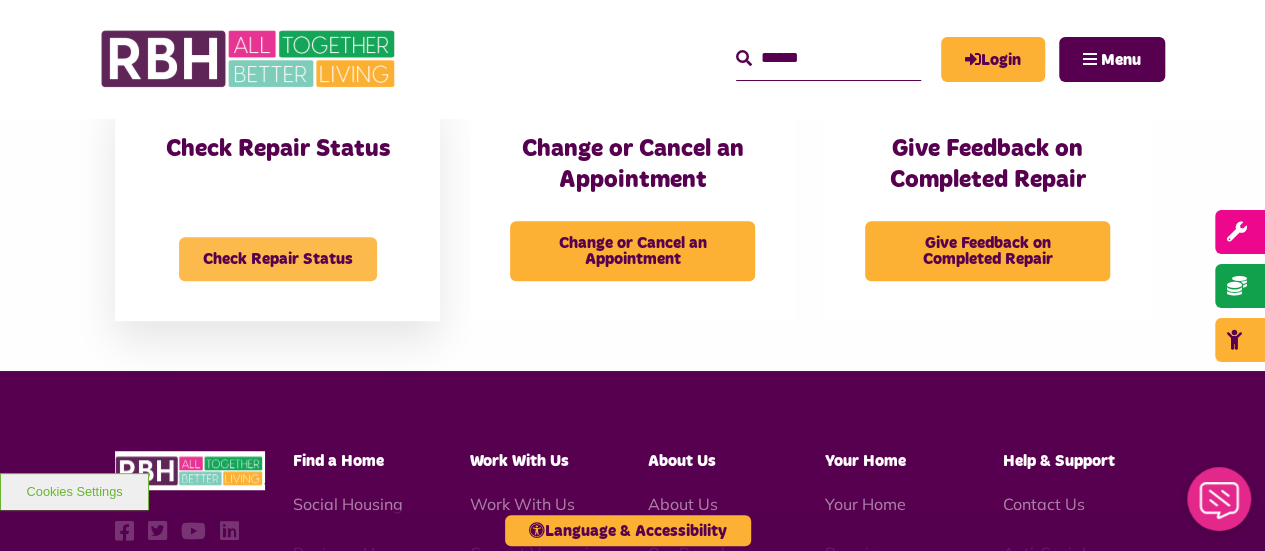 click on "Check Repair Status" at bounding box center [278, 259] 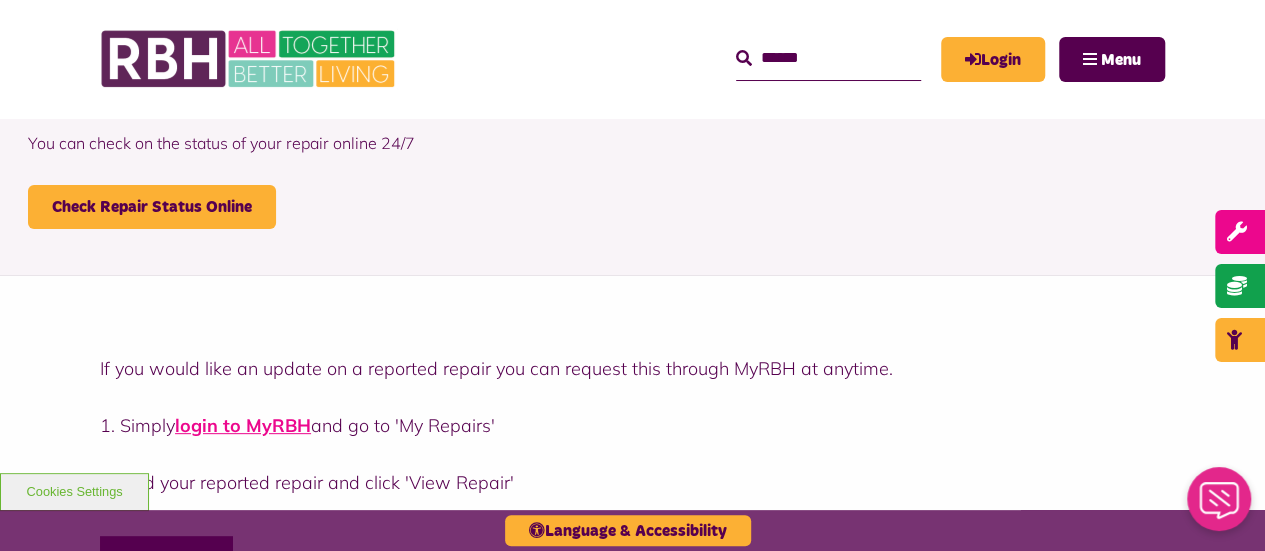 scroll, scrollTop: 188, scrollLeft: 0, axis: vertical 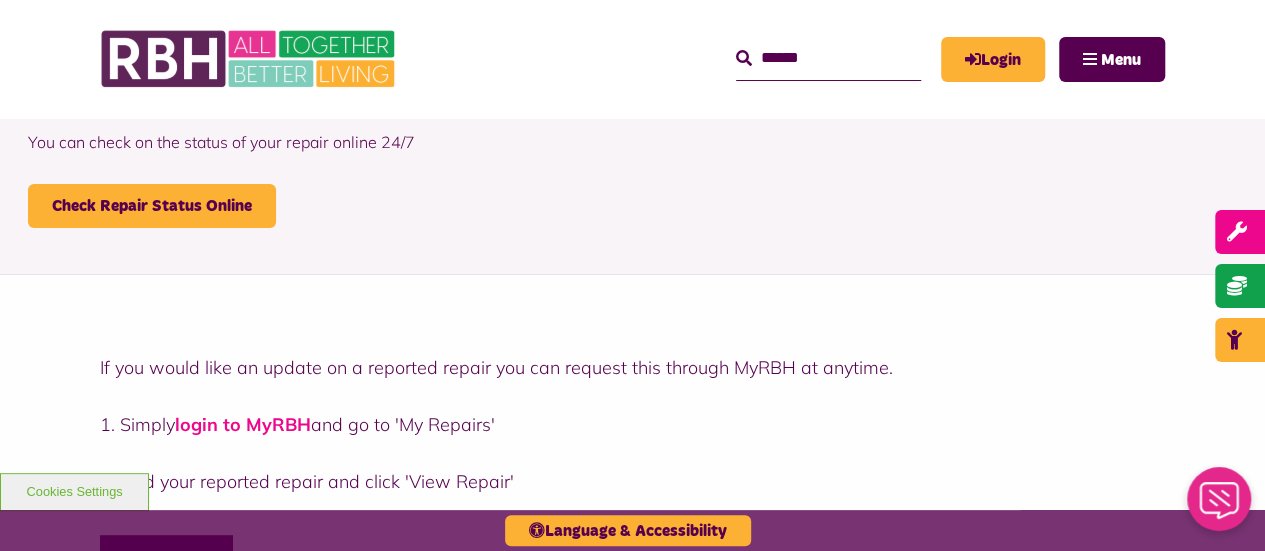 click on "login to MyRBH" at bounding box center [243, 424] 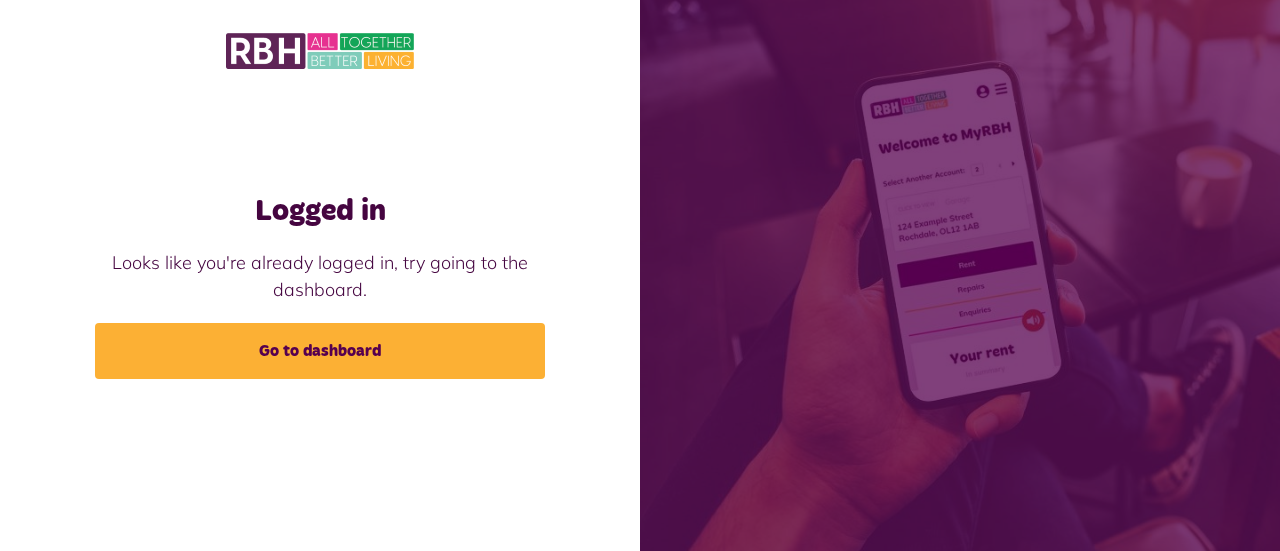 scroll, scrollTop: 0, scrollLeft: 0, axis: both 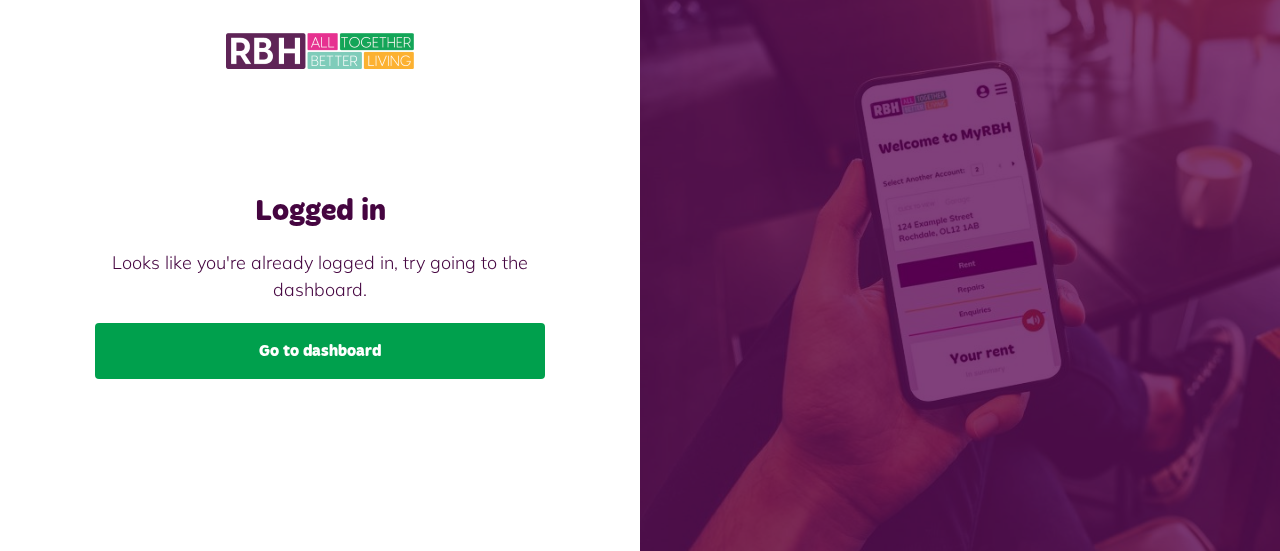 click on "Go to dashboard" at bounding box center [320, 351] 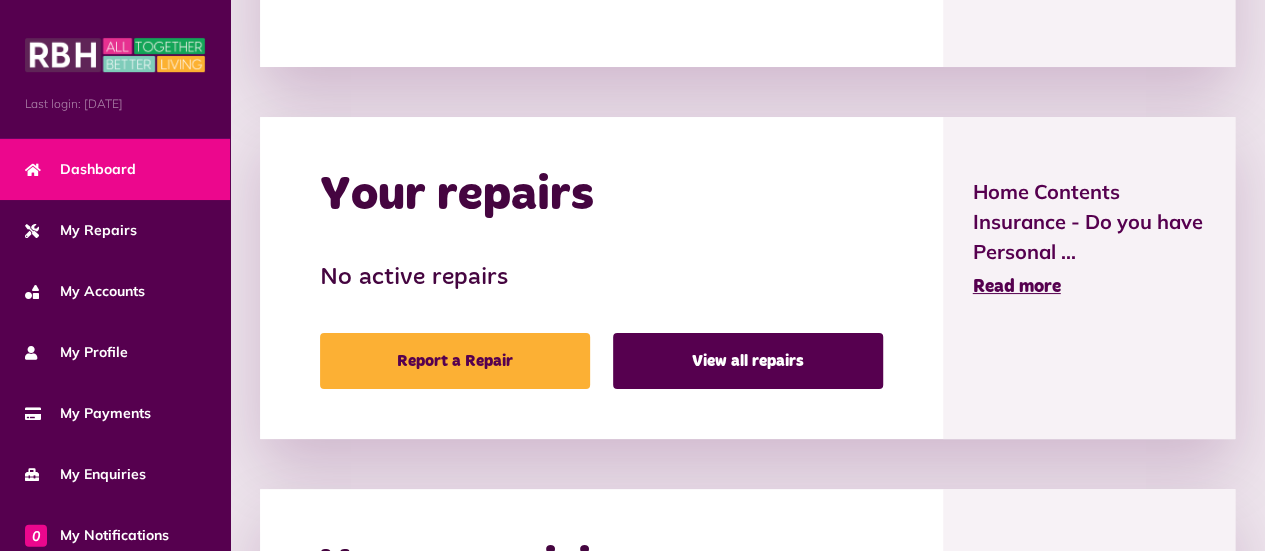 scroll, scrollTop: 802, scrollLeft: 0, axis: vertical 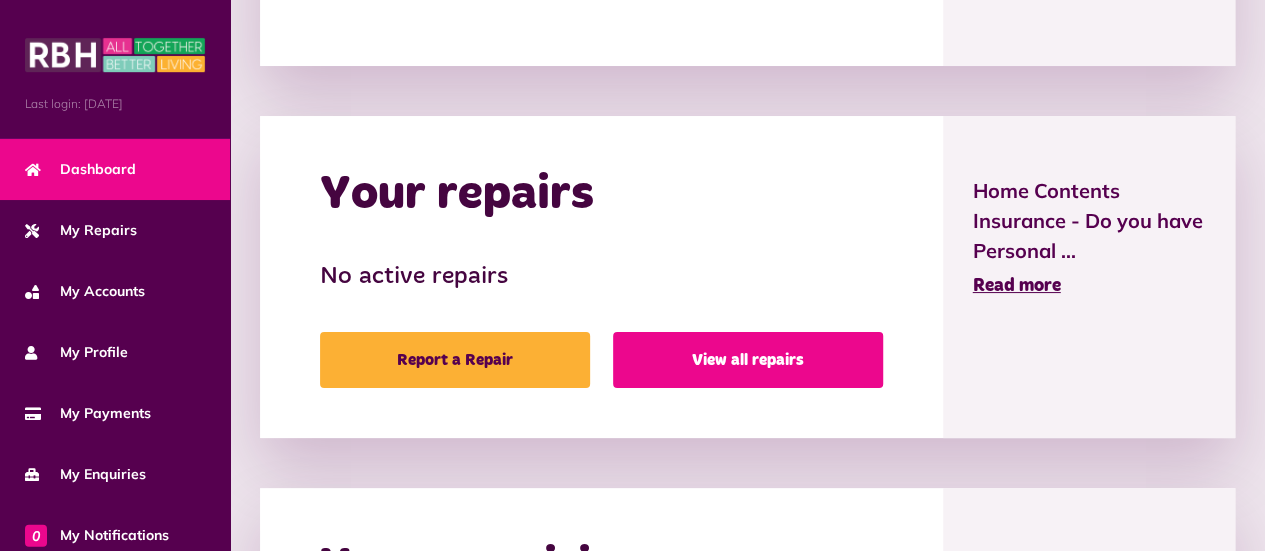 click on "View all repairs" at bounding box center (748, 360) 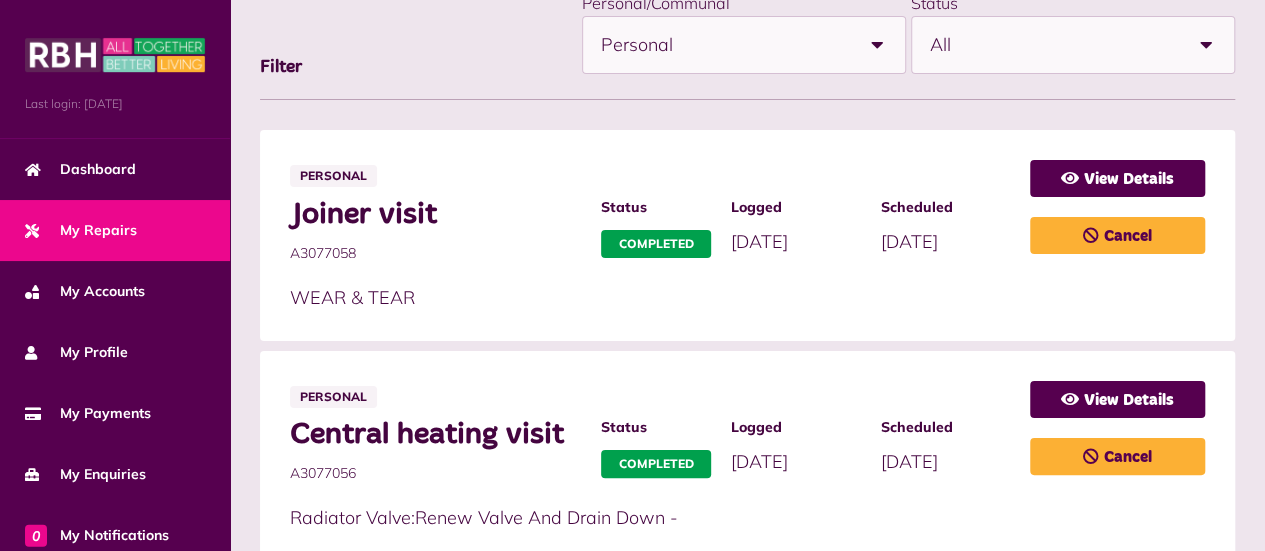 scroll, scrollTop: 307, scrollLeft: 0, axis: vertical 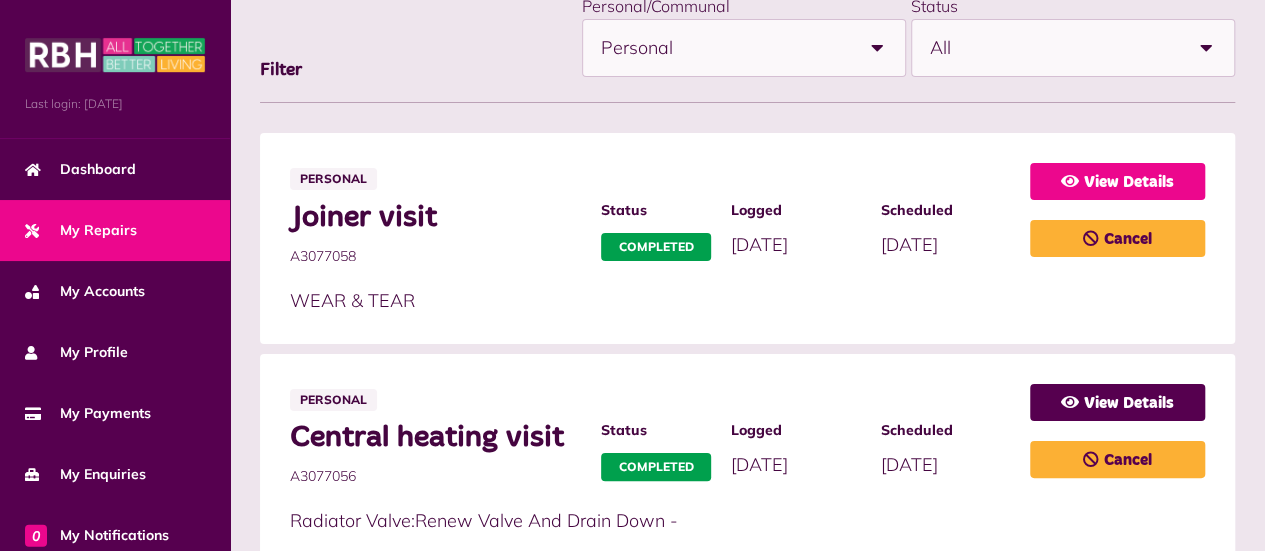 click on "View Details" at bounding box center [1117, 181] 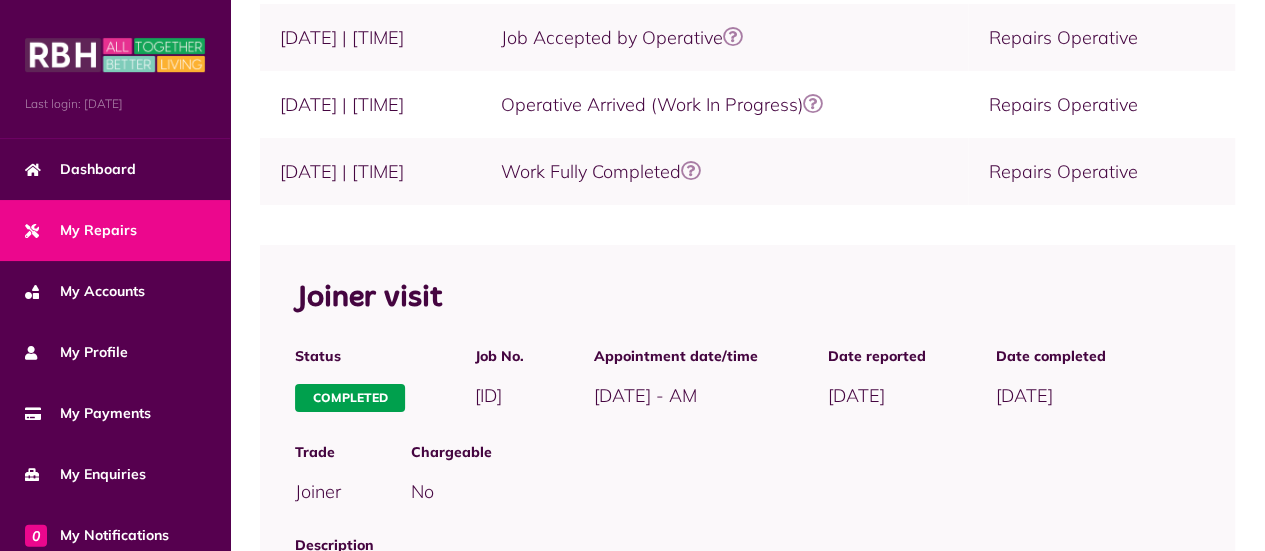scroll, scrollTop: 591, scrollLeft: 0, axis: vertical 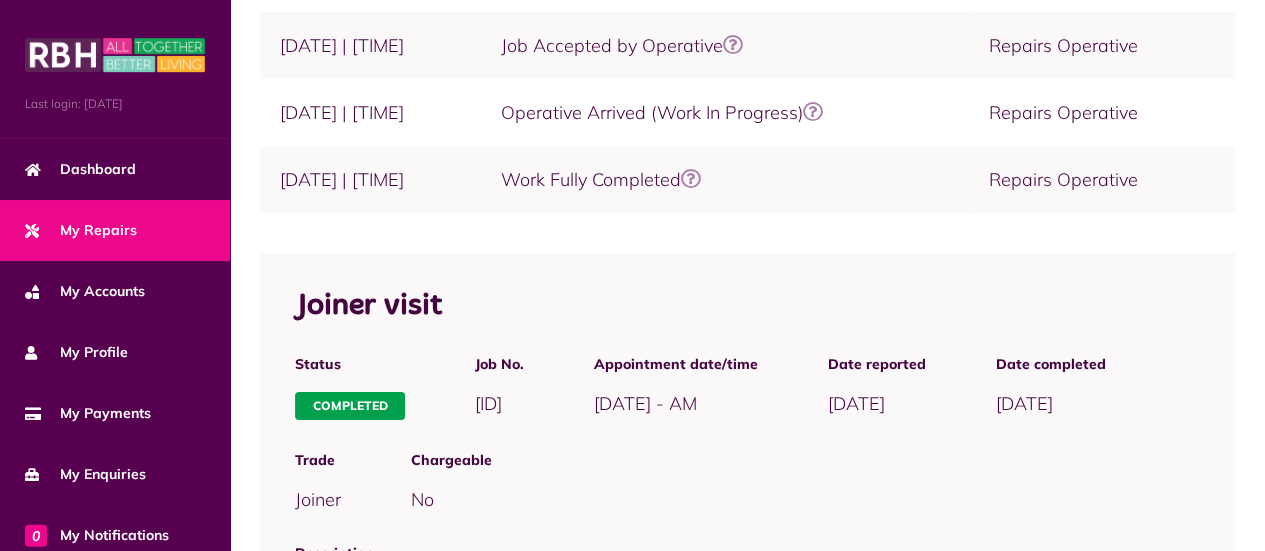 click at bounding box center [691, 179] 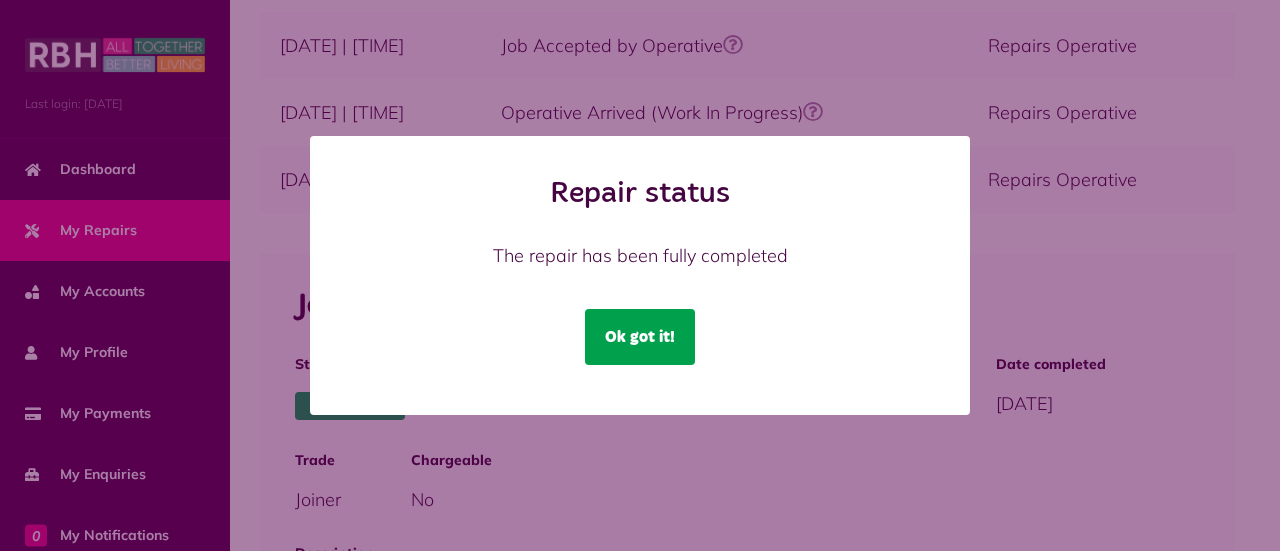 click on "Ok got it!" at bounding box center (640, 337) 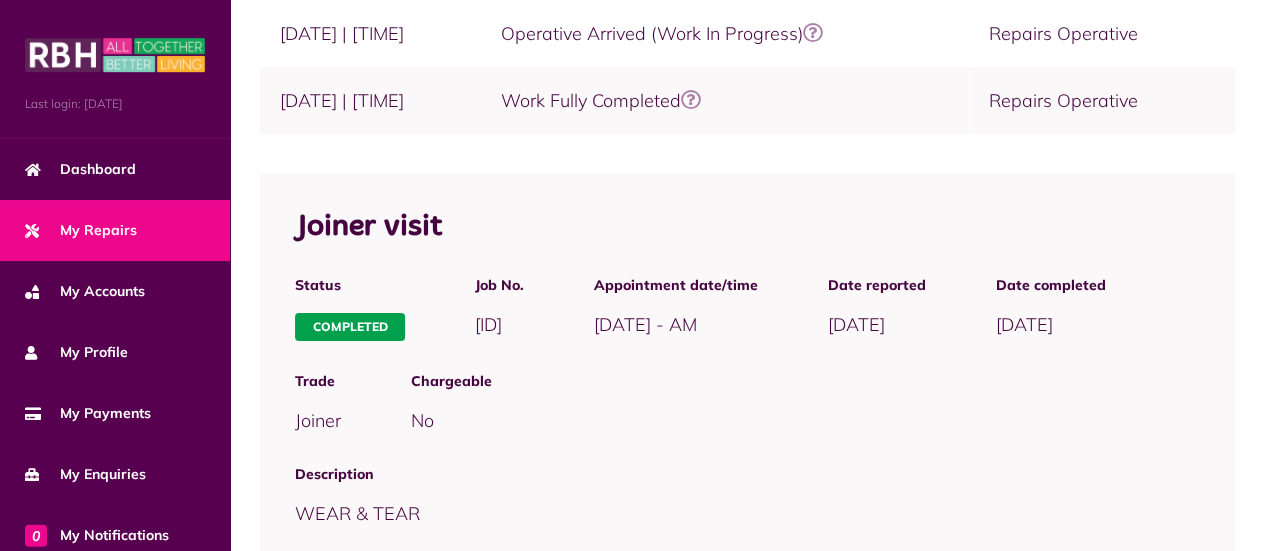 scroll, scrollTop: 740, scrollLeft: 0, axis: vertical 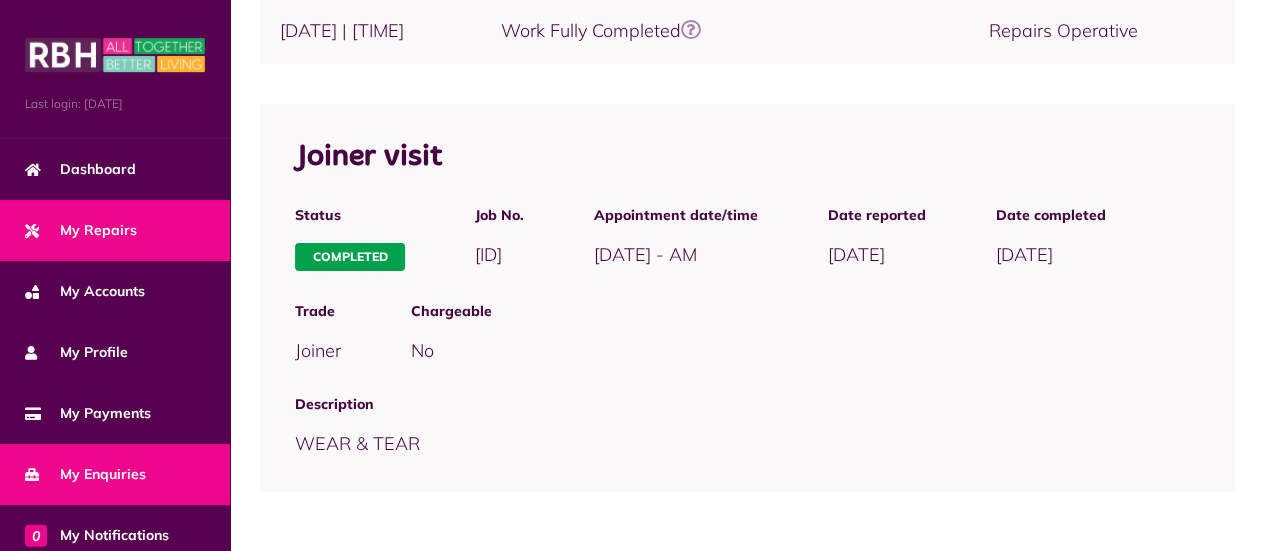 click on "My Enquiries" at bounding box center (85, 474) 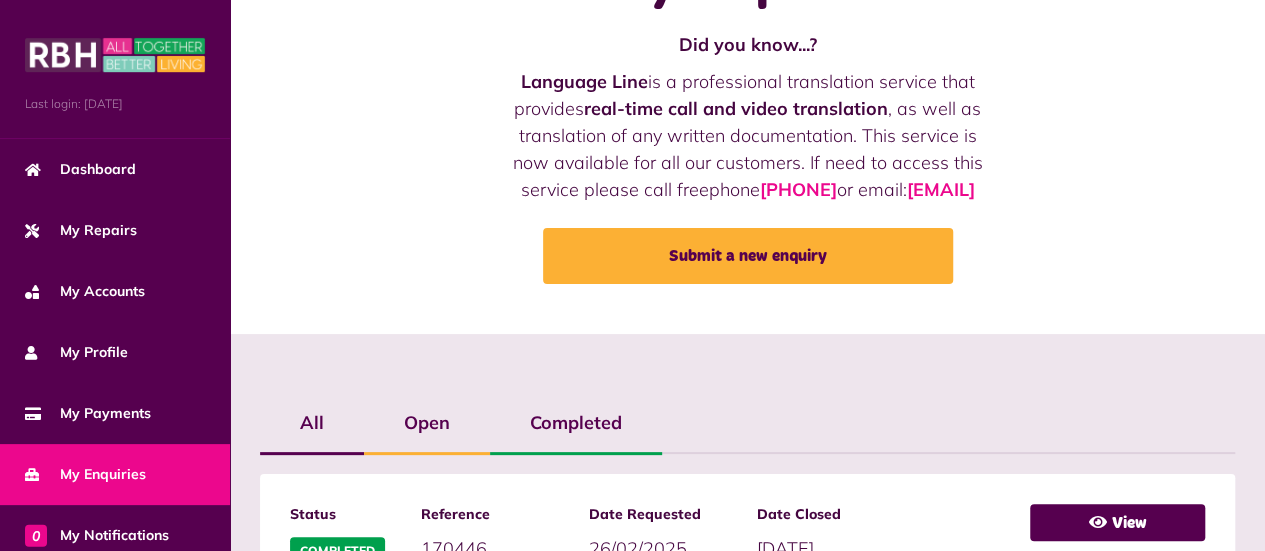 scroll, scrollTop: 170, scrollLeft: 0, axis: vertical 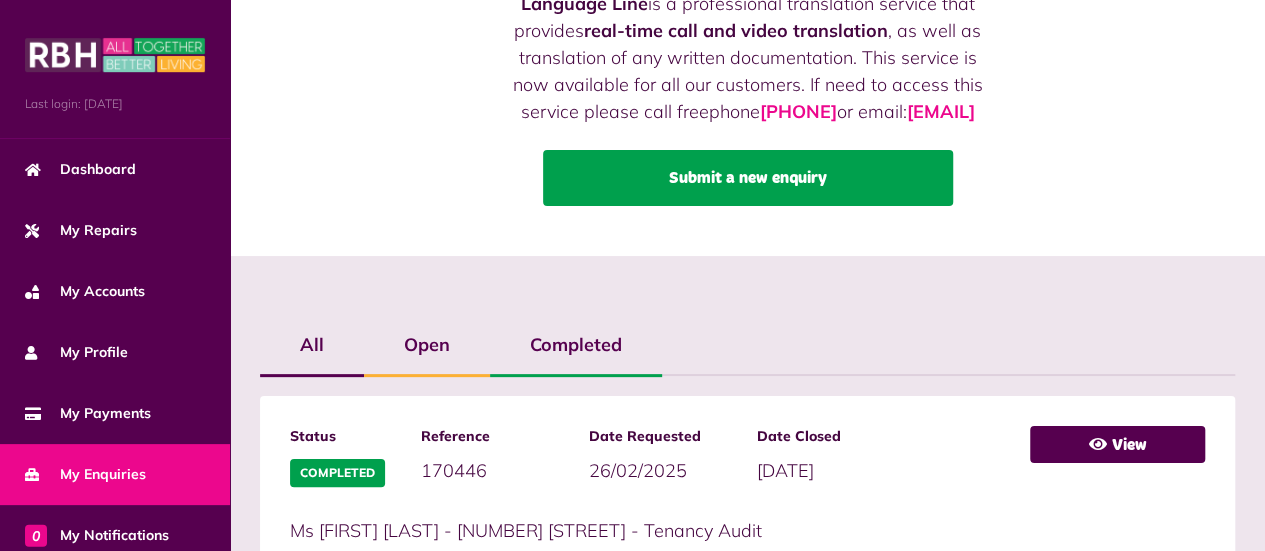 click on "Submit a new enquiry" at bounding box center (748, 178) 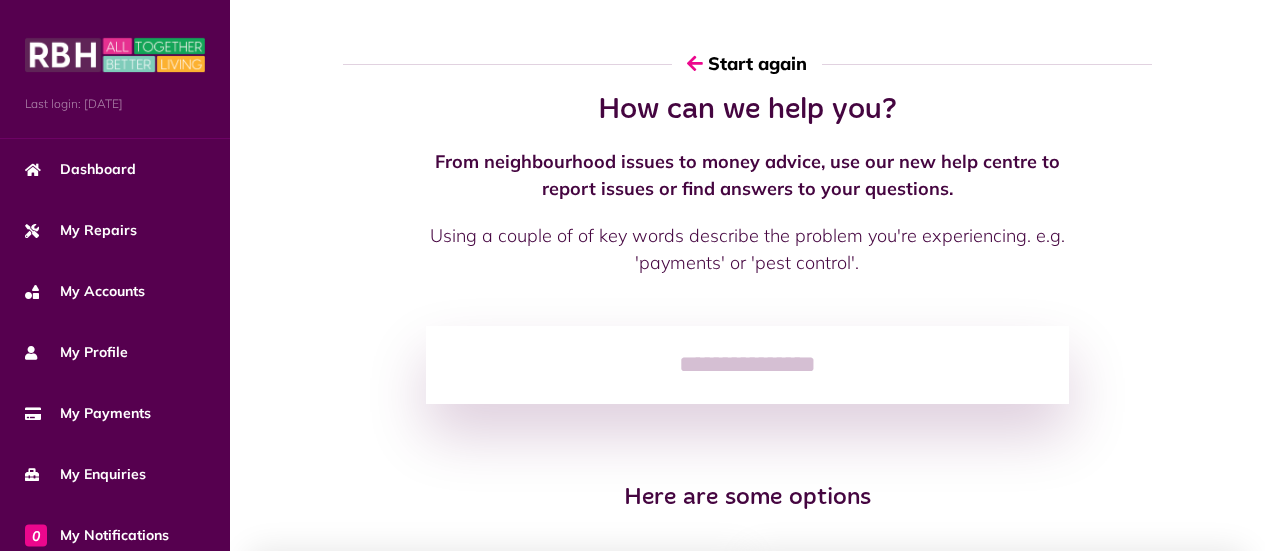 scroll, scrollTop: 0, scrollLeft: 0, axis: both 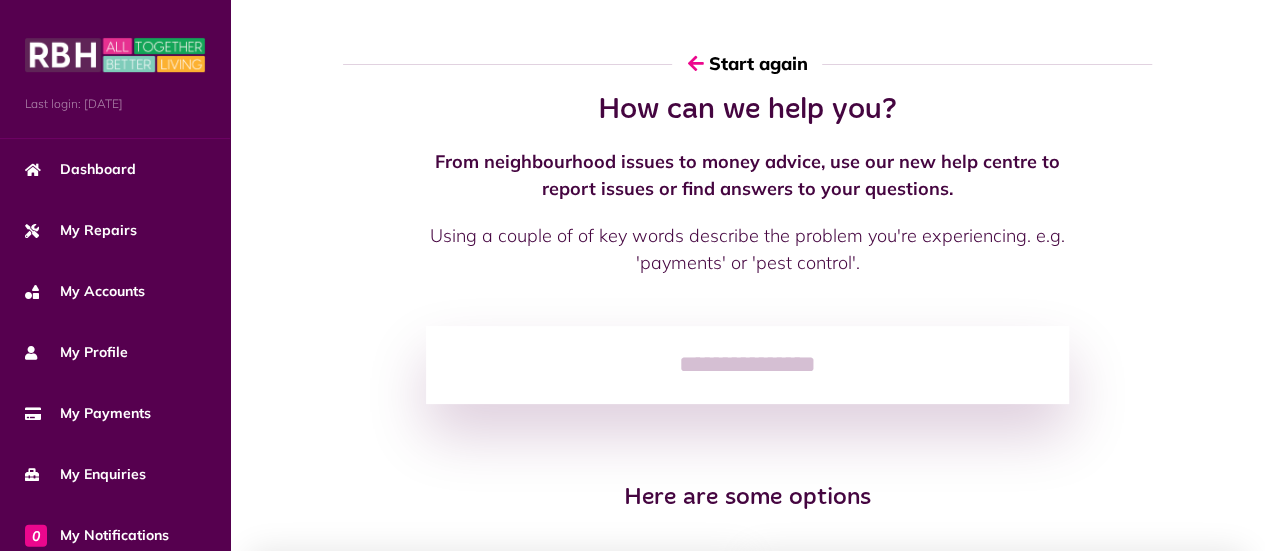 click 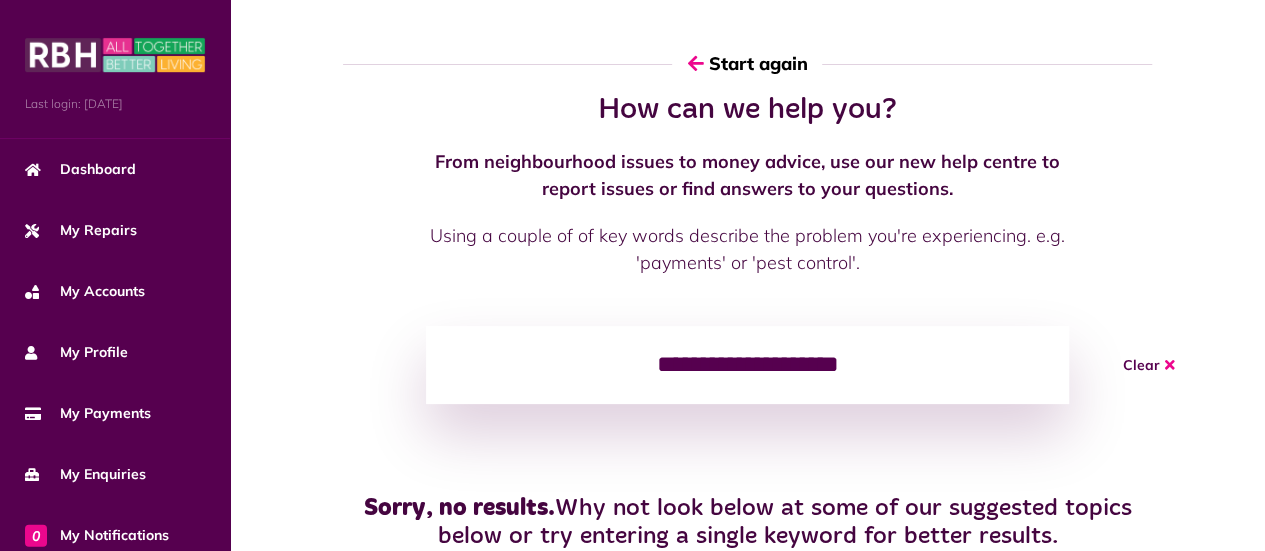 type on "**********" 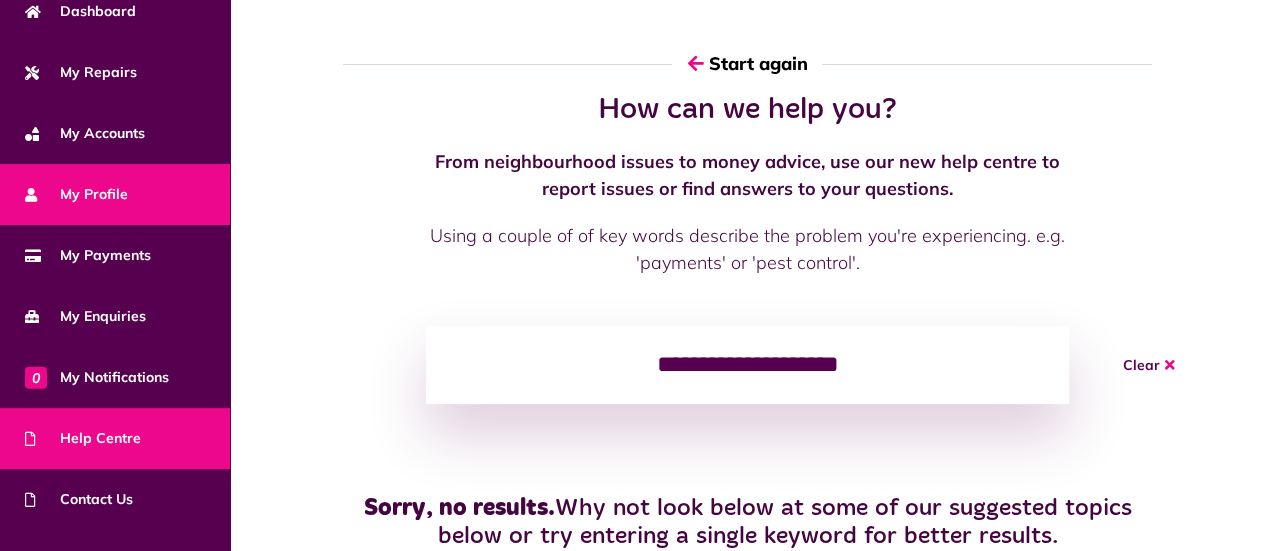 scroll, scrollTop: 256, scrollLeft: 0, axis: vertical 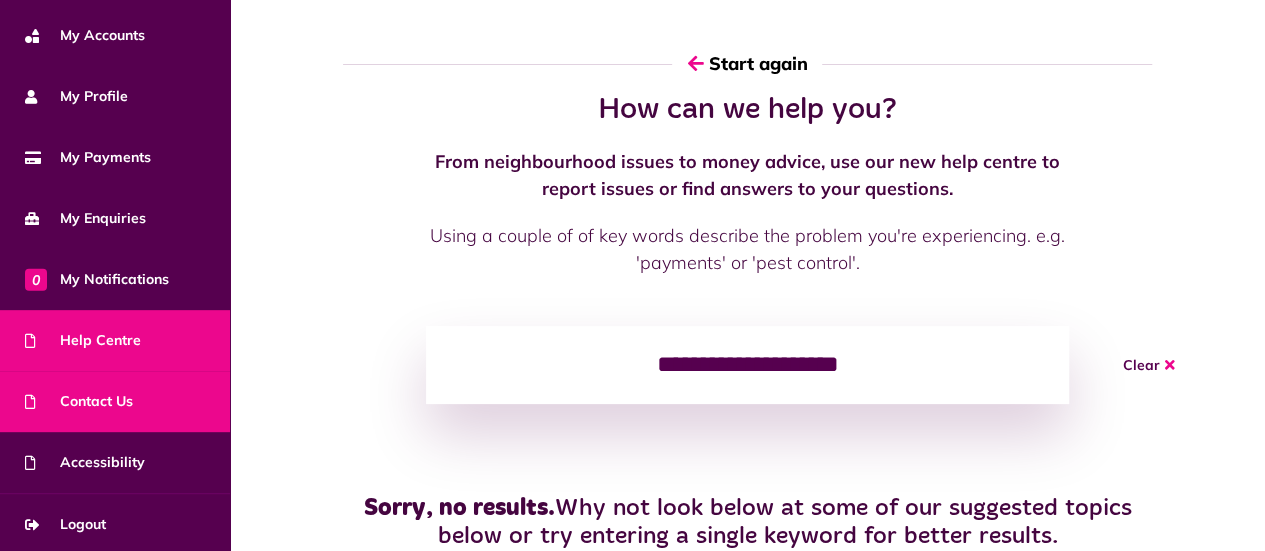 click on "Contact Us" at bounding box center (115, 401) 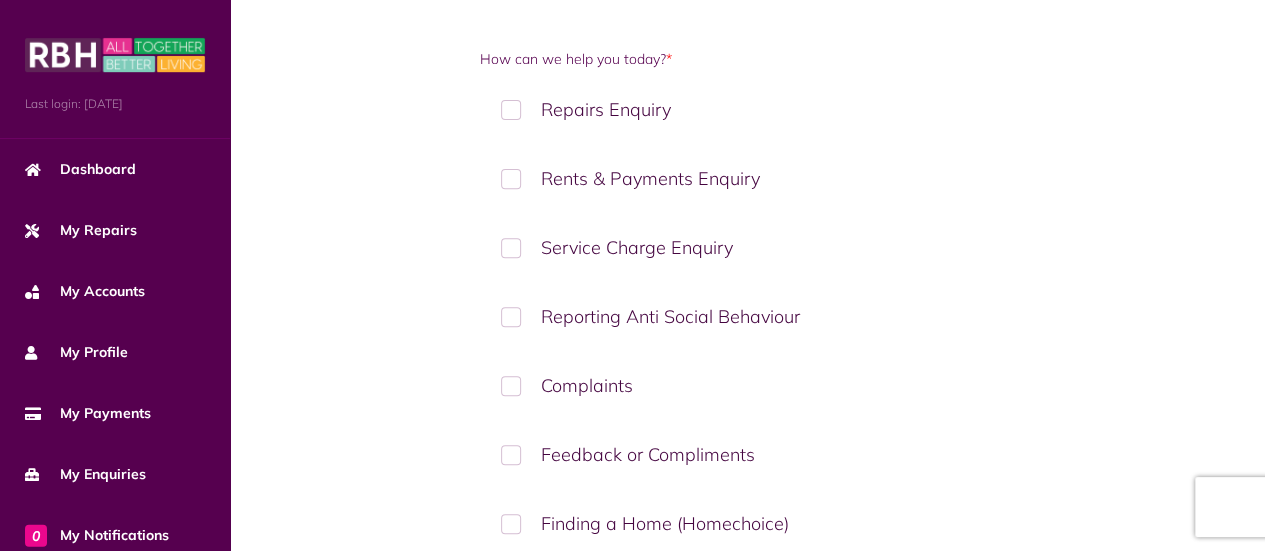 scroll, scrollTop: 249, scrollLeft: 0, axis: vertical 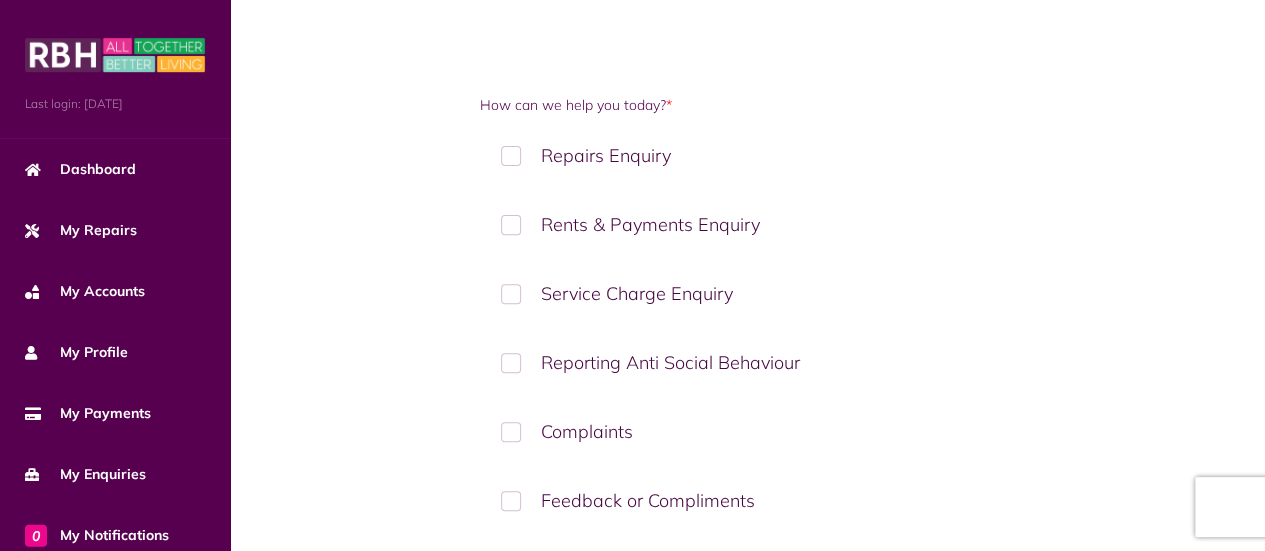 click on "Repairs Enquiry" at bounding box center [747, 155] 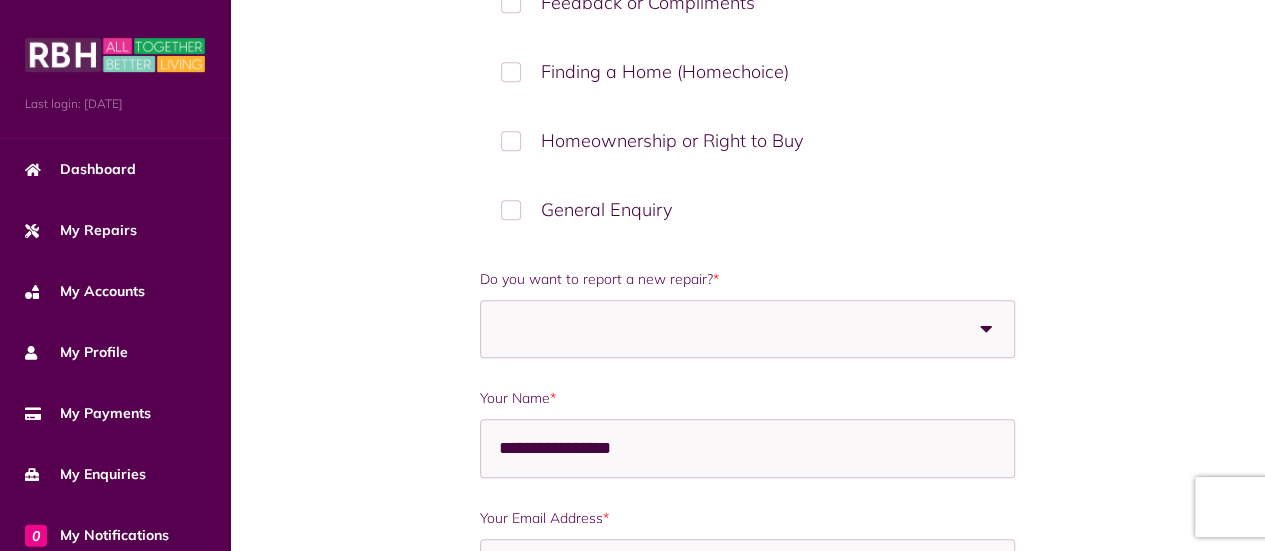 scroll, scrollTop: 751, scrollLeft: 0, axis: vertical 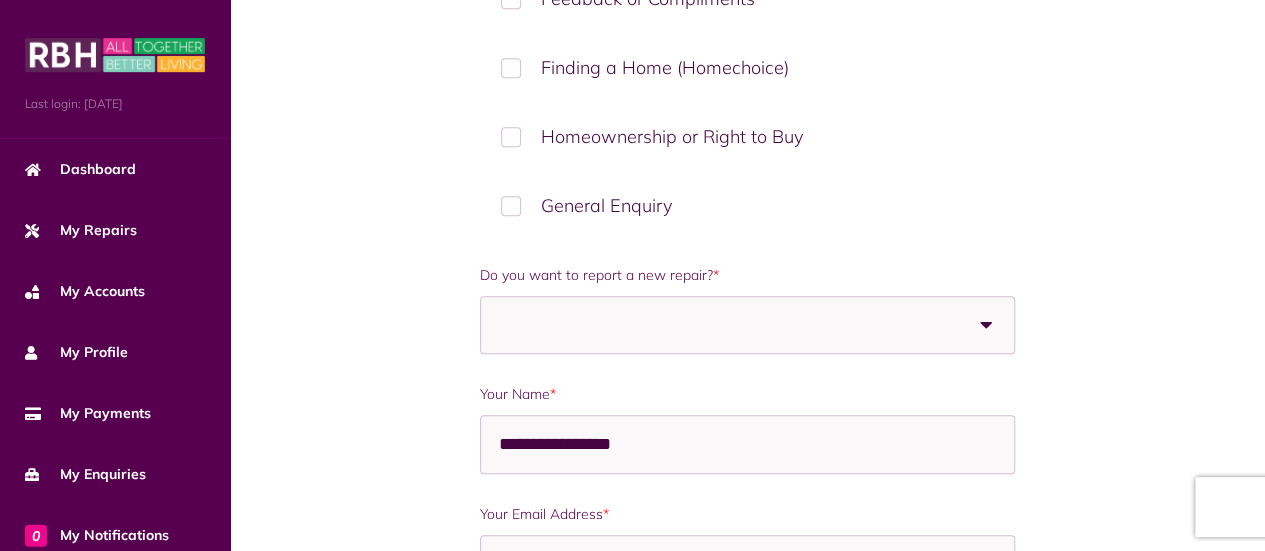 click at bounding box center [986, 325] 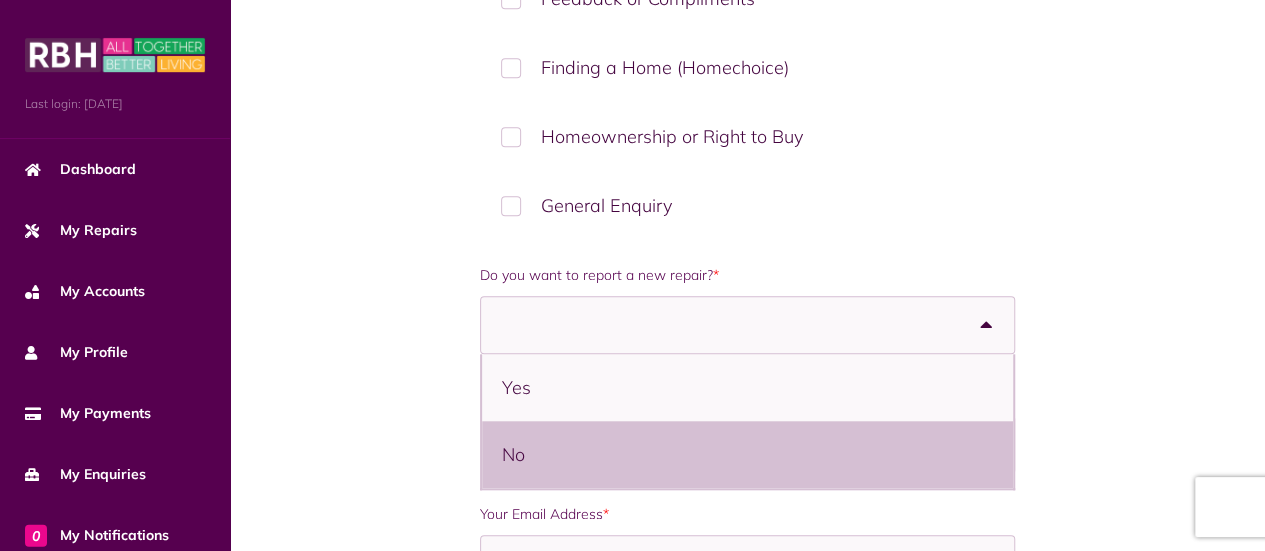 click on "No" at bounding box center (747, 454) 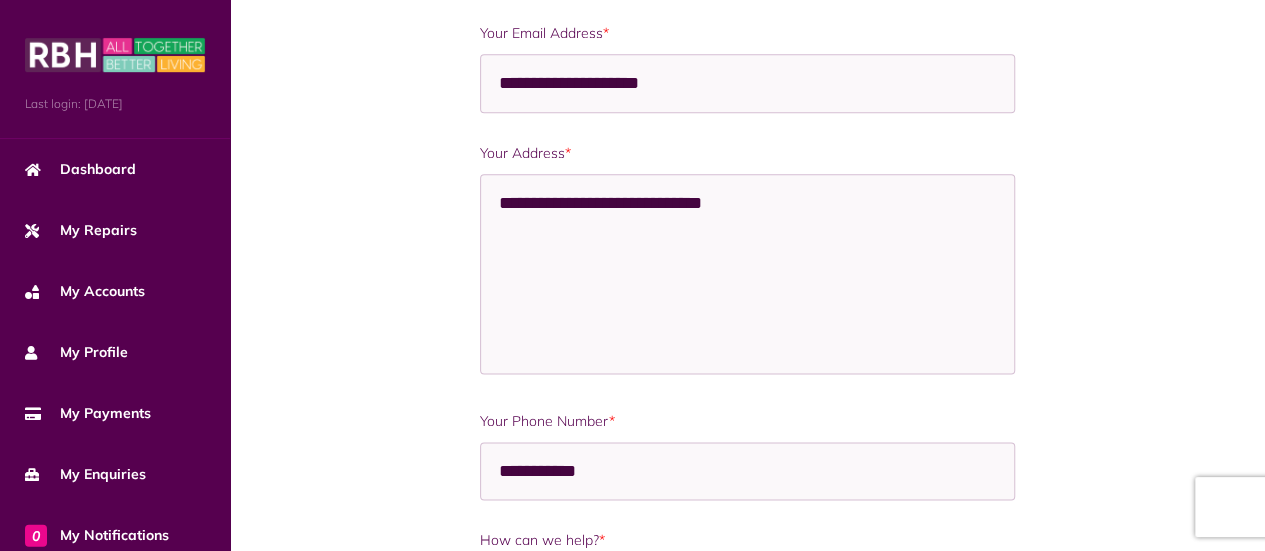scroll, scrollTop: 1378, scrollLeft: 0, axis: vertical 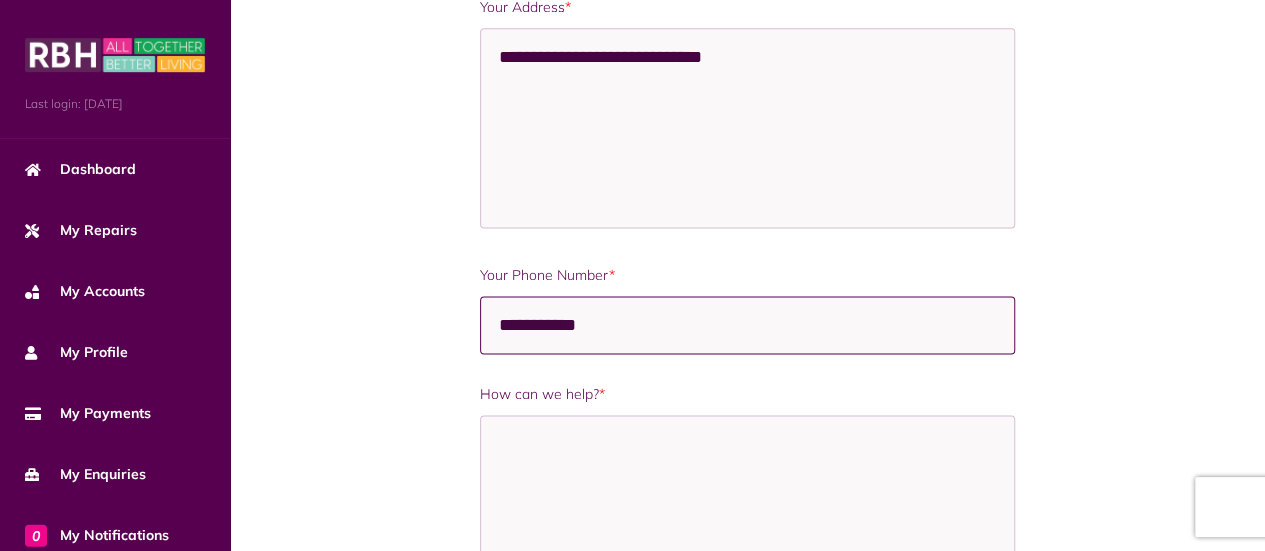 click on "**********" at bounding box center (747, 325) 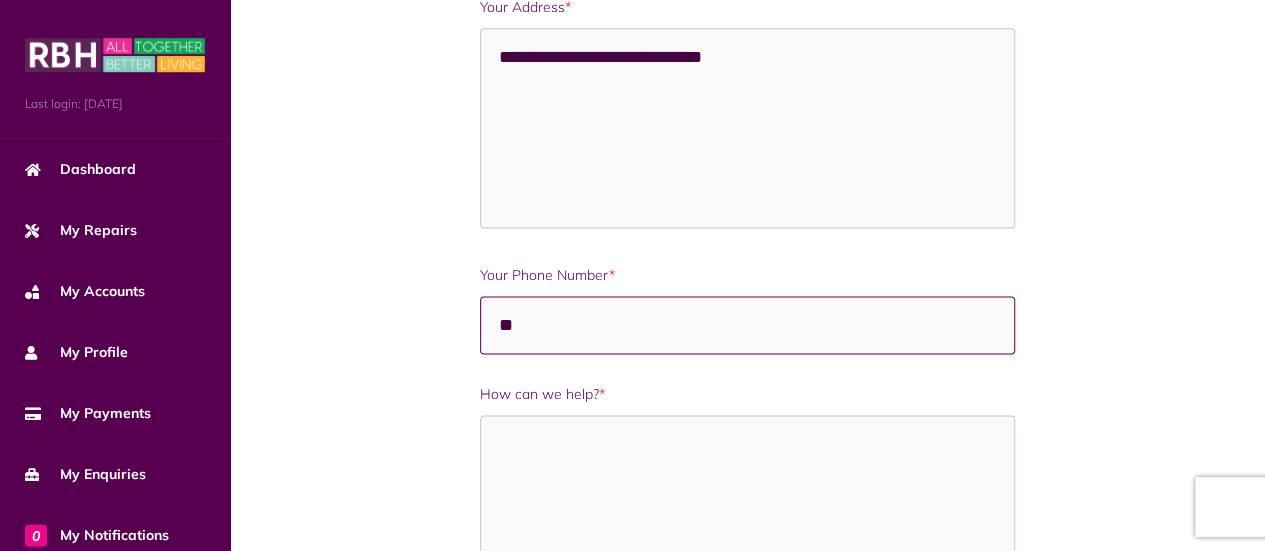 type on "*" 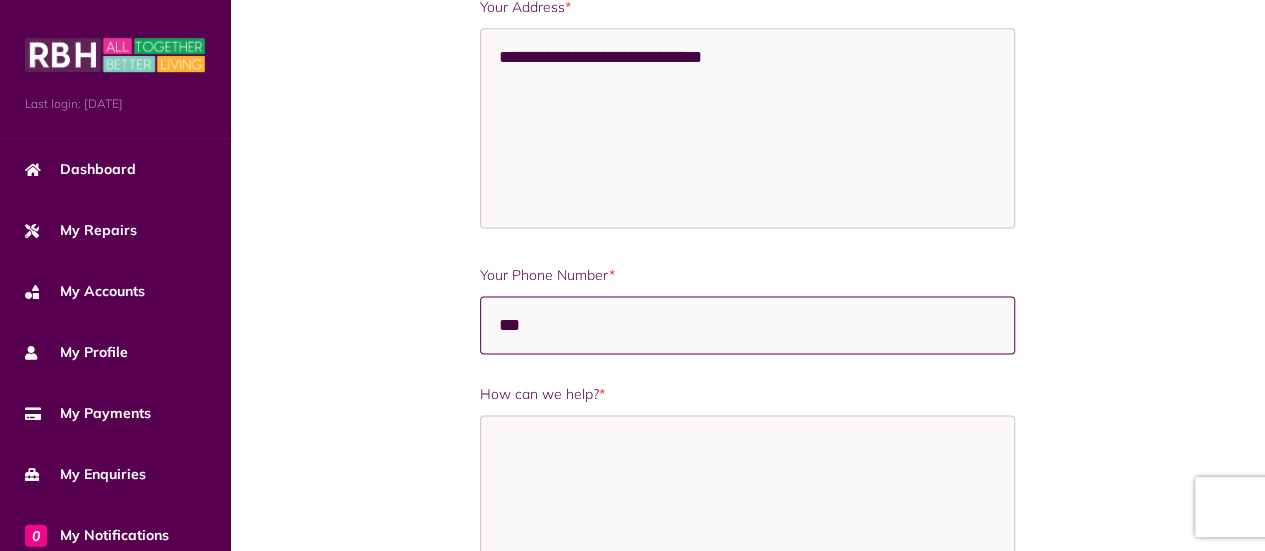 type on "**********" 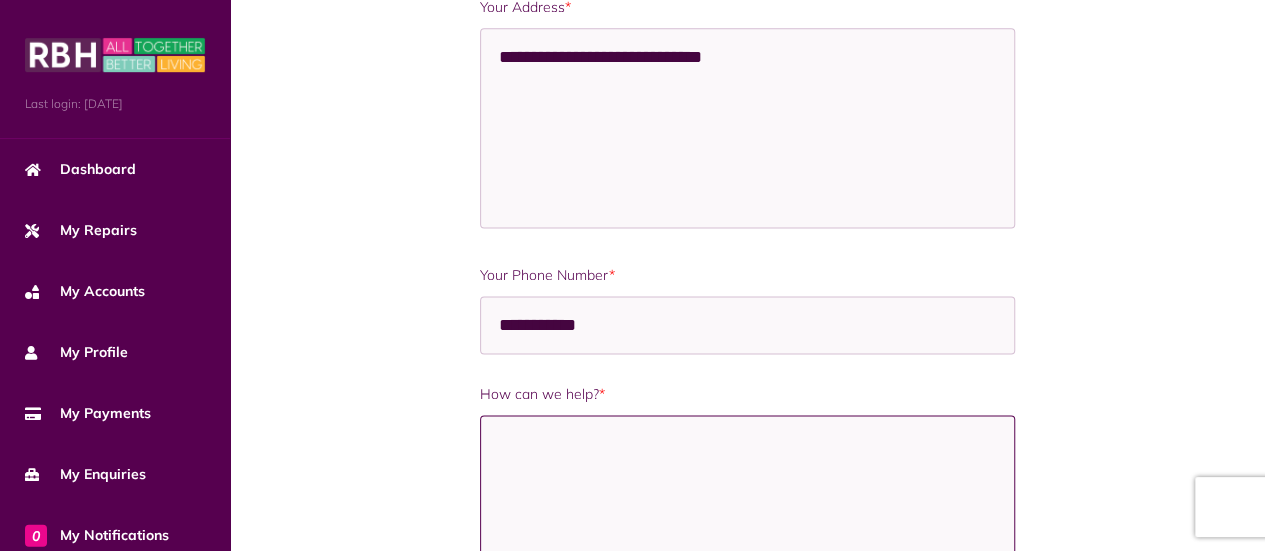 click on "How can we help?                                              *" at bounding box center (747, 515) 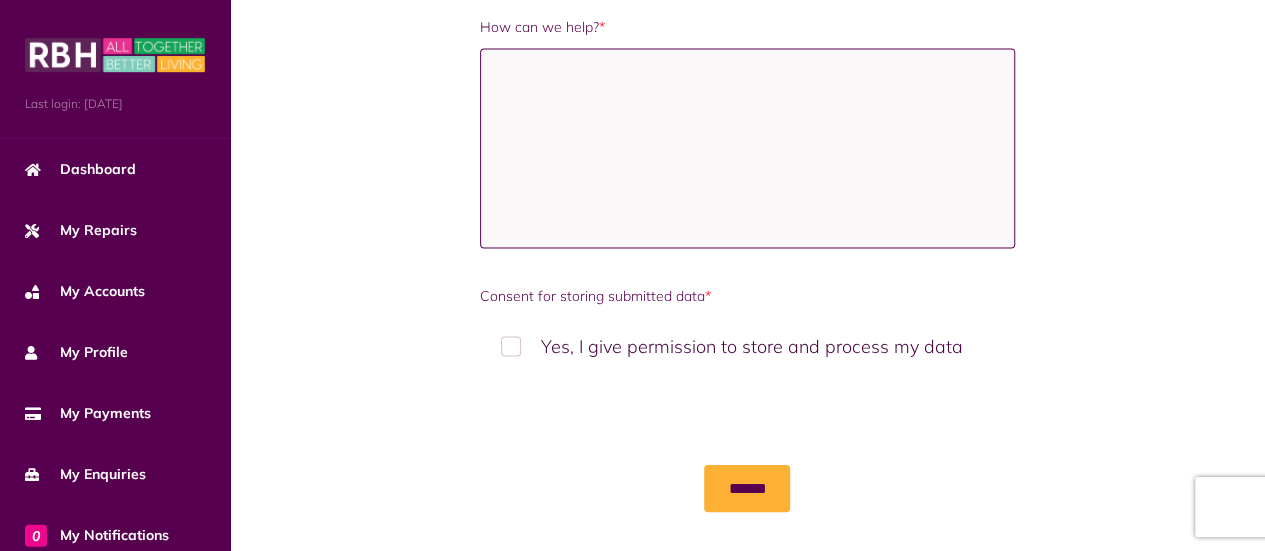 scroll, scrollTop: 1737, scrollLeft: 0, axis: vertical 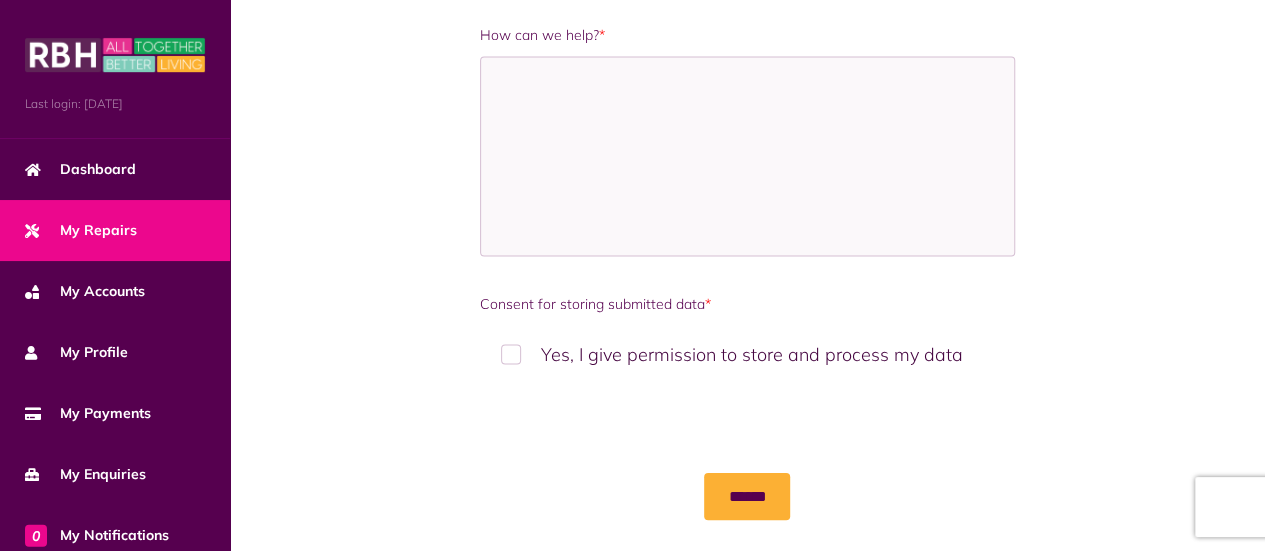 click on "My Repairs" at bounding box center (81, 230) 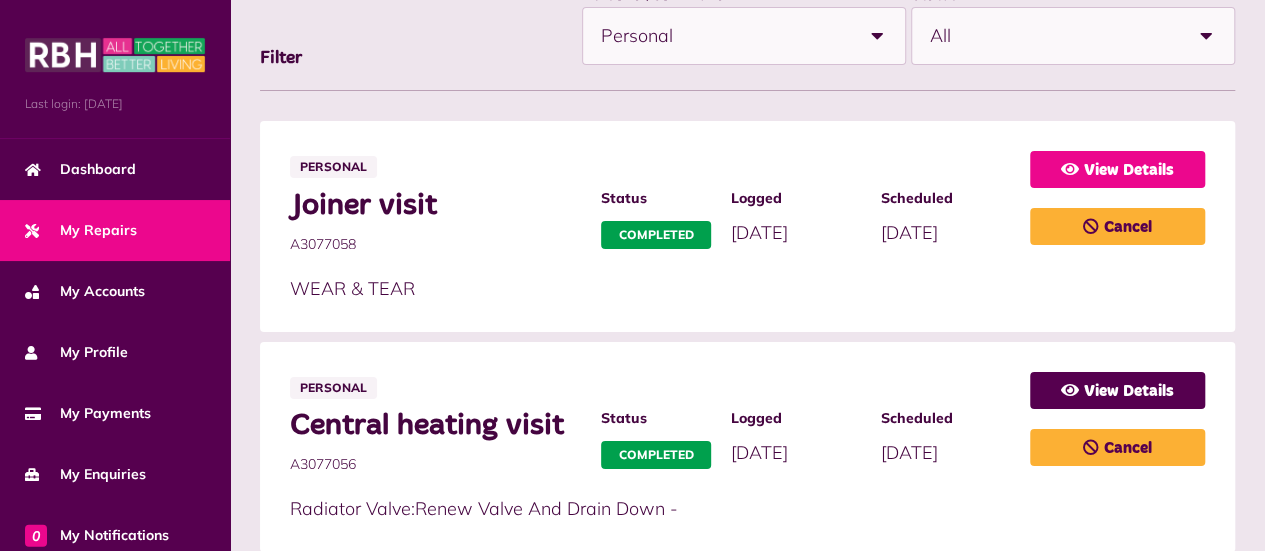 scroll, scrollTop: 319, scrollLeft: 0, axis: vertical 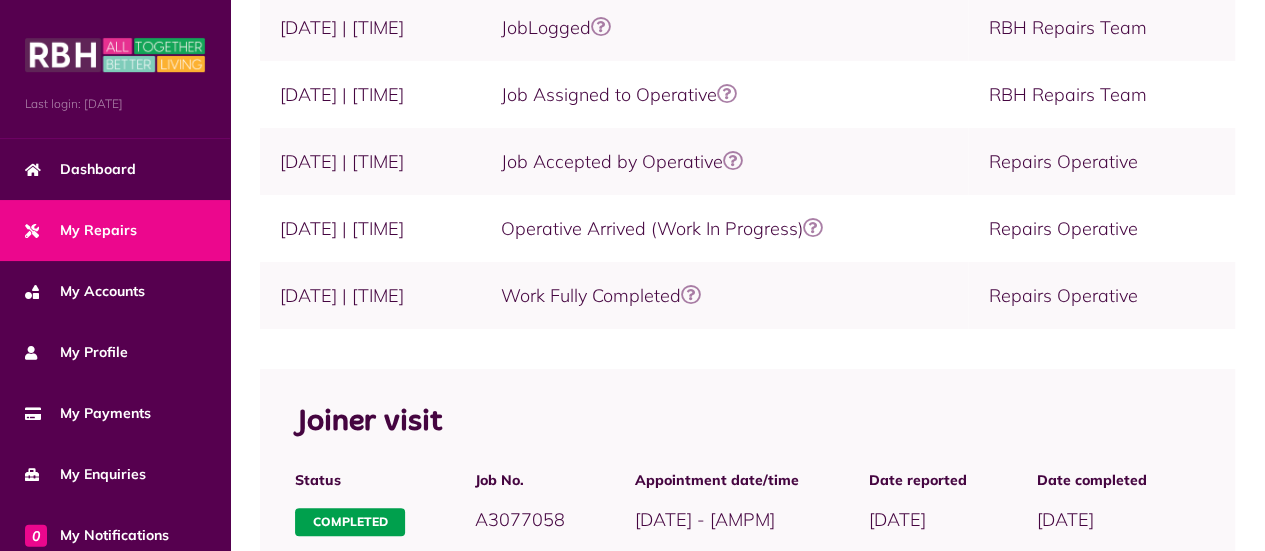 click at bounding box center (691, 295) 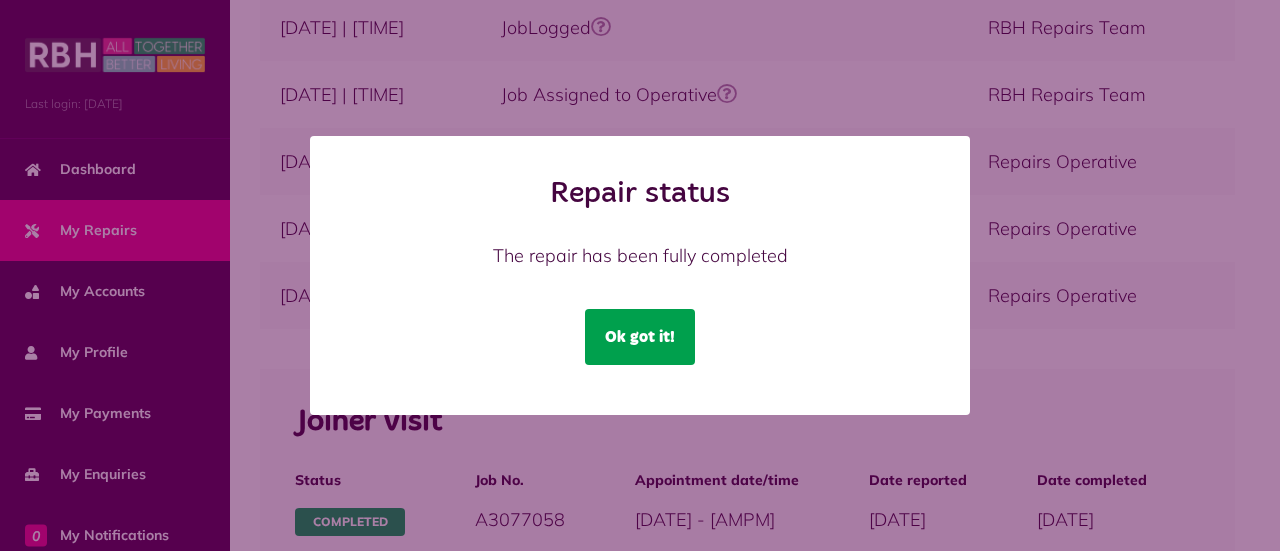 click on "Ok got it!" at bounding box center [640, 337] 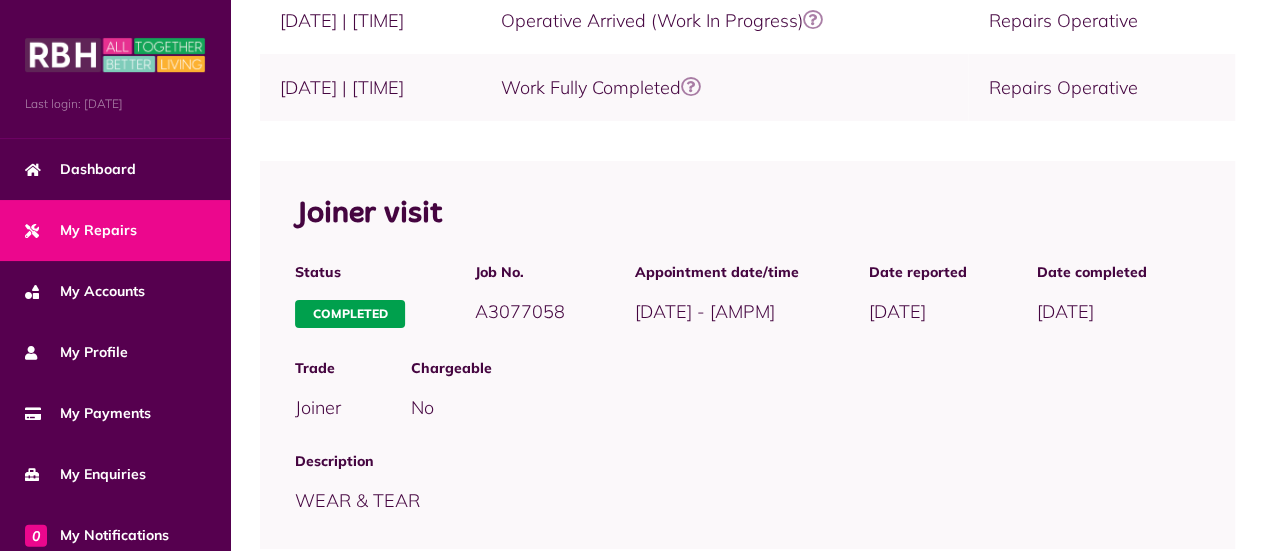 scroll, scrollTop: 740, scrollLeft: 0, axis: vertical 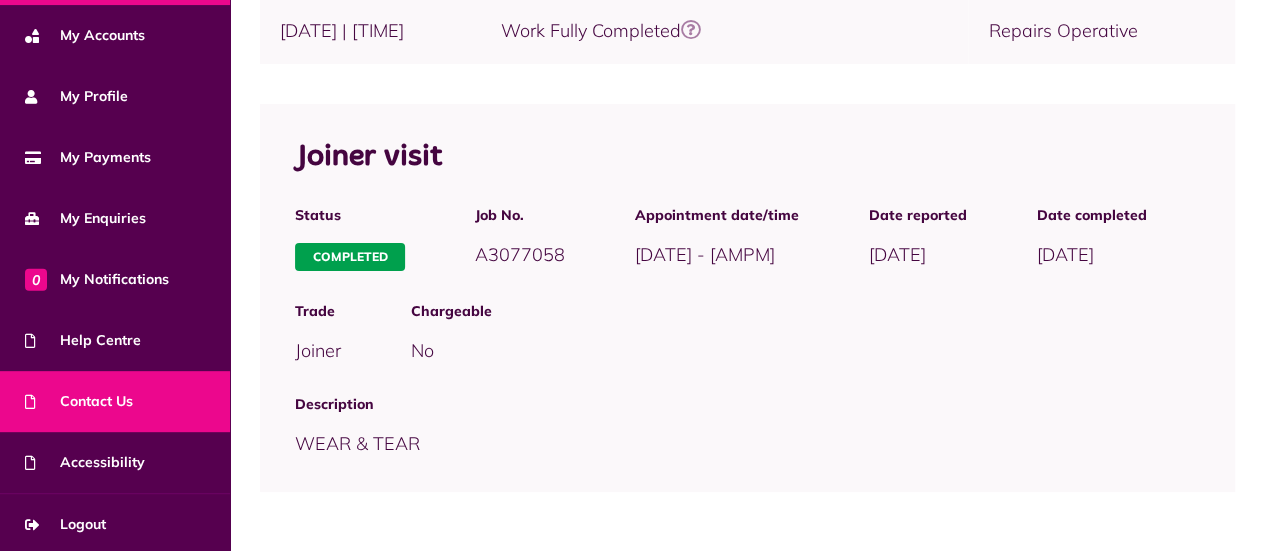 click on "Contact Us" at bounding box center [79, 401] 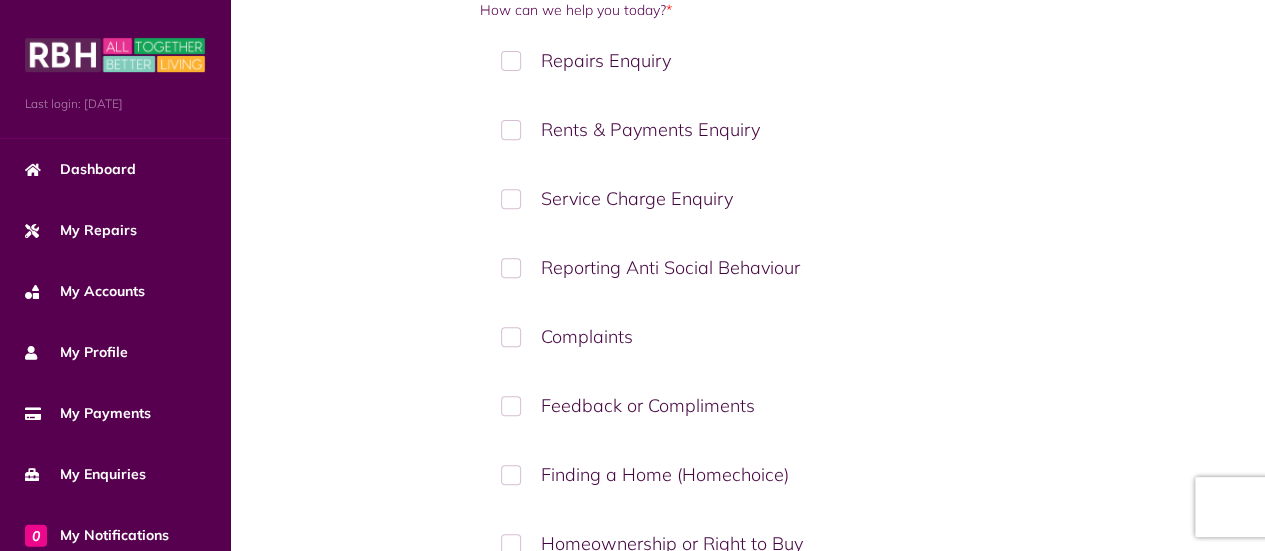 scroll, scrollTop: 0, scrollLeft: 0, axis: both 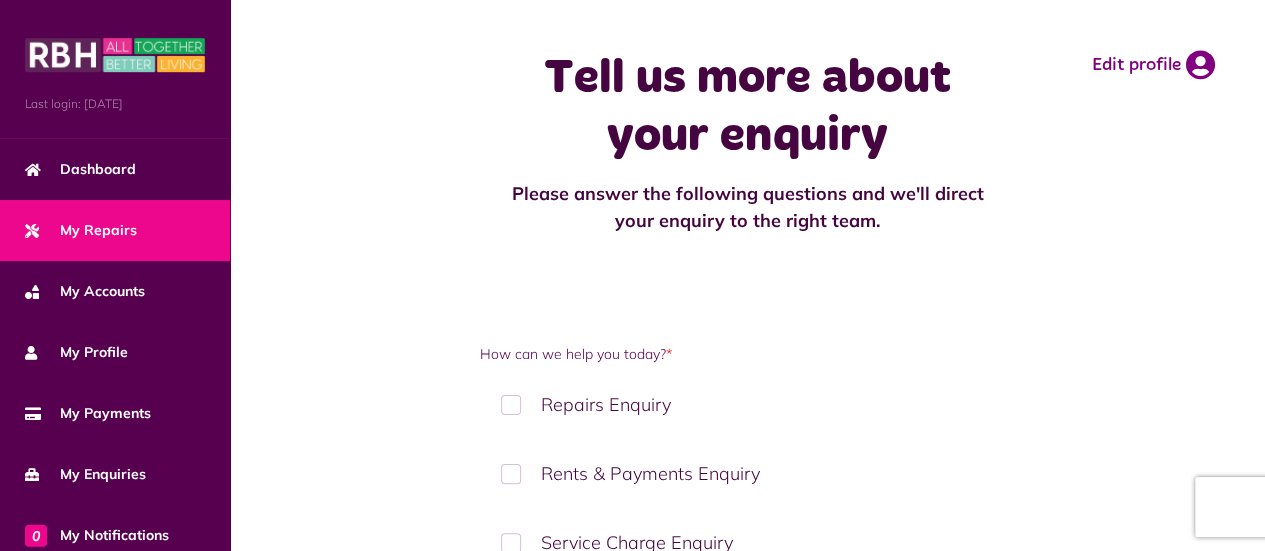 click on "My Repairs" at bounding box center (81, 230) 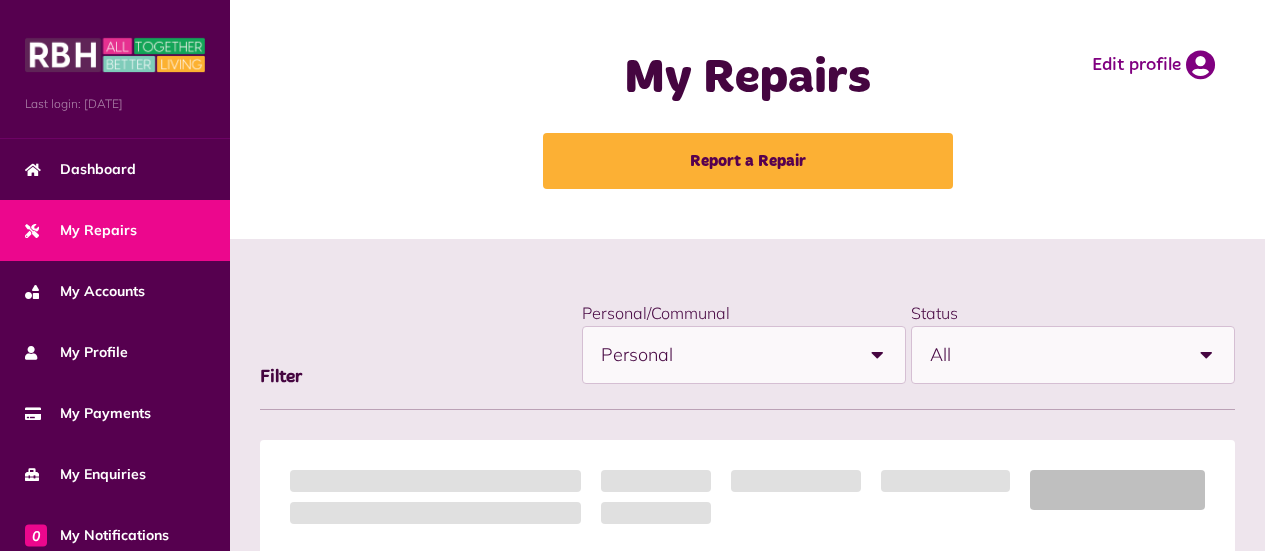 scroll, scrollTop: 0, scrollLeft: 0, axis: both 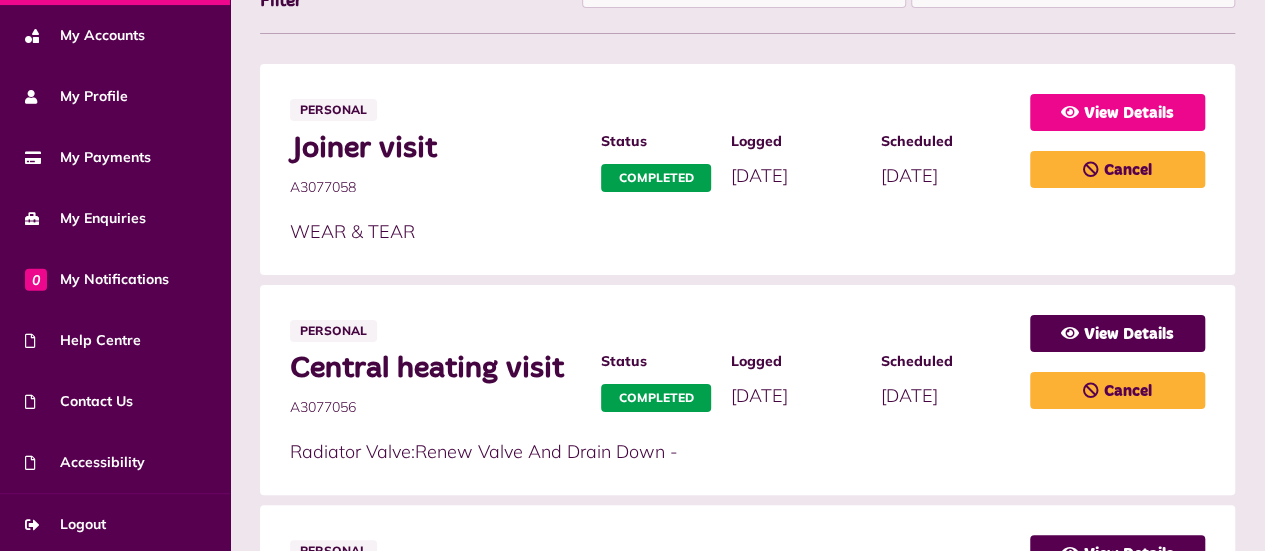 click on "View Details" at bounding box center (1117, 112) 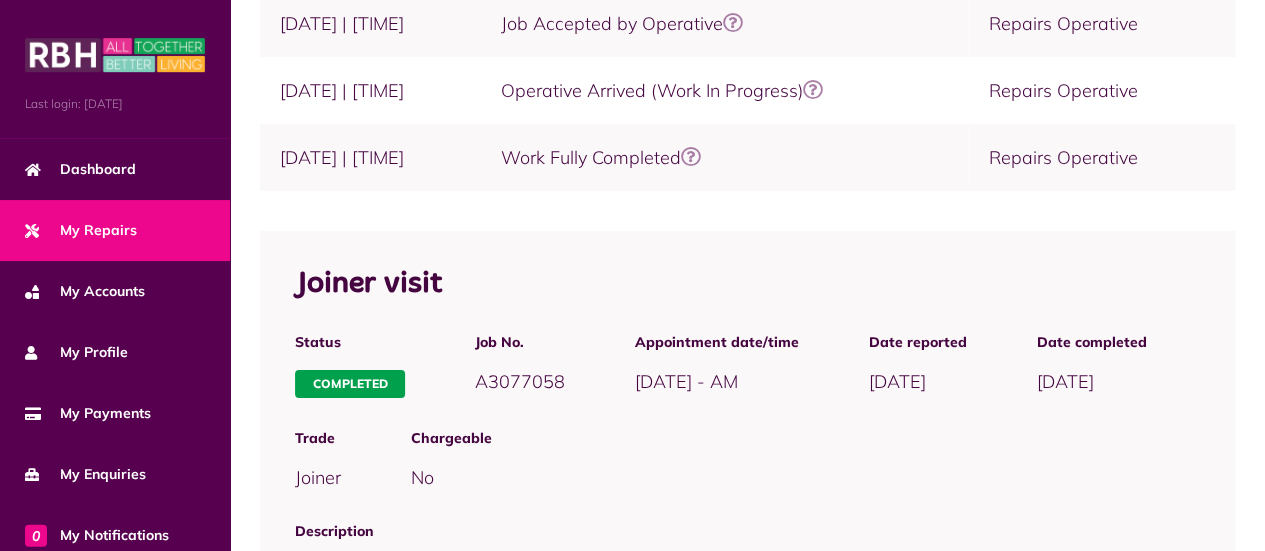 scroll, scrollTop: 740, scrollLeft: 0, axis: vertical 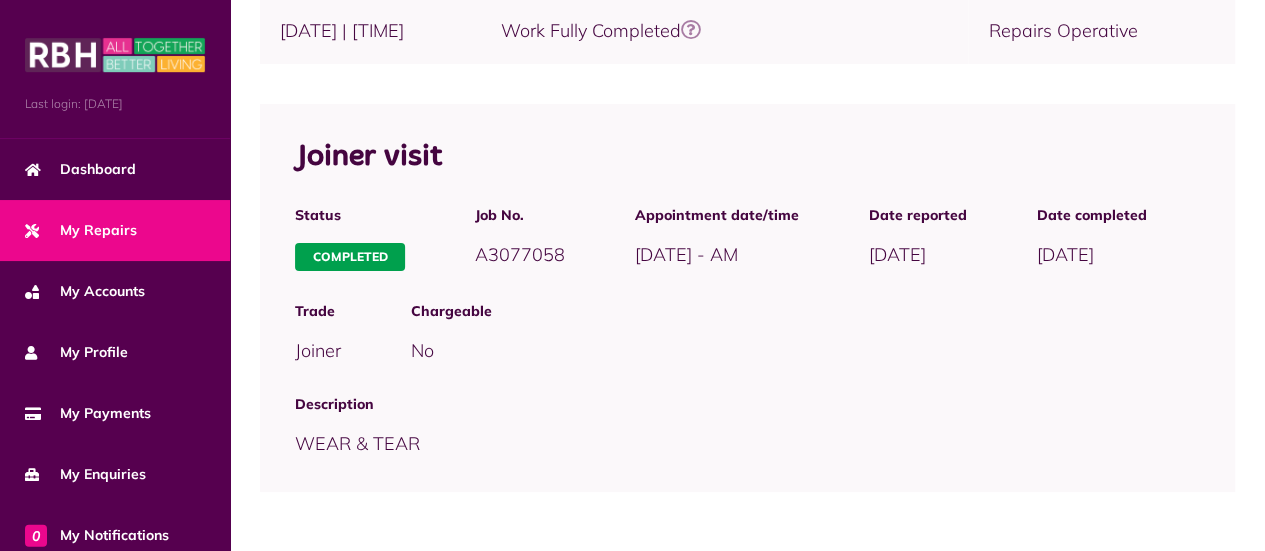 click on "Chargeable
No" at bounding box center (805, 332) 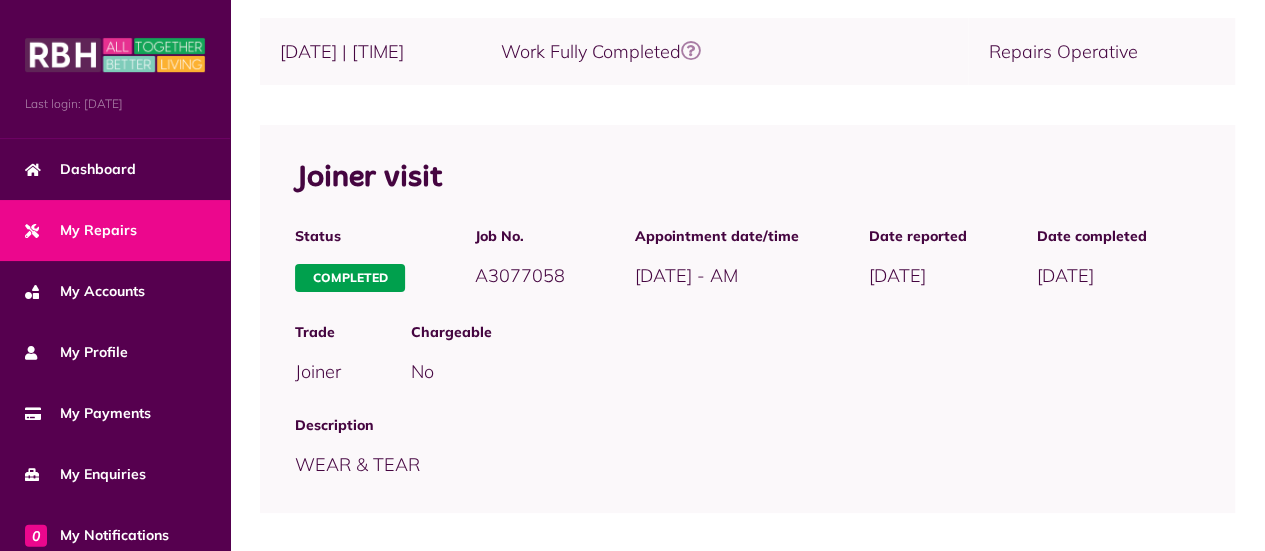 scroll, scrollTop: 740, scrollLeft: 0, axis: vertical 